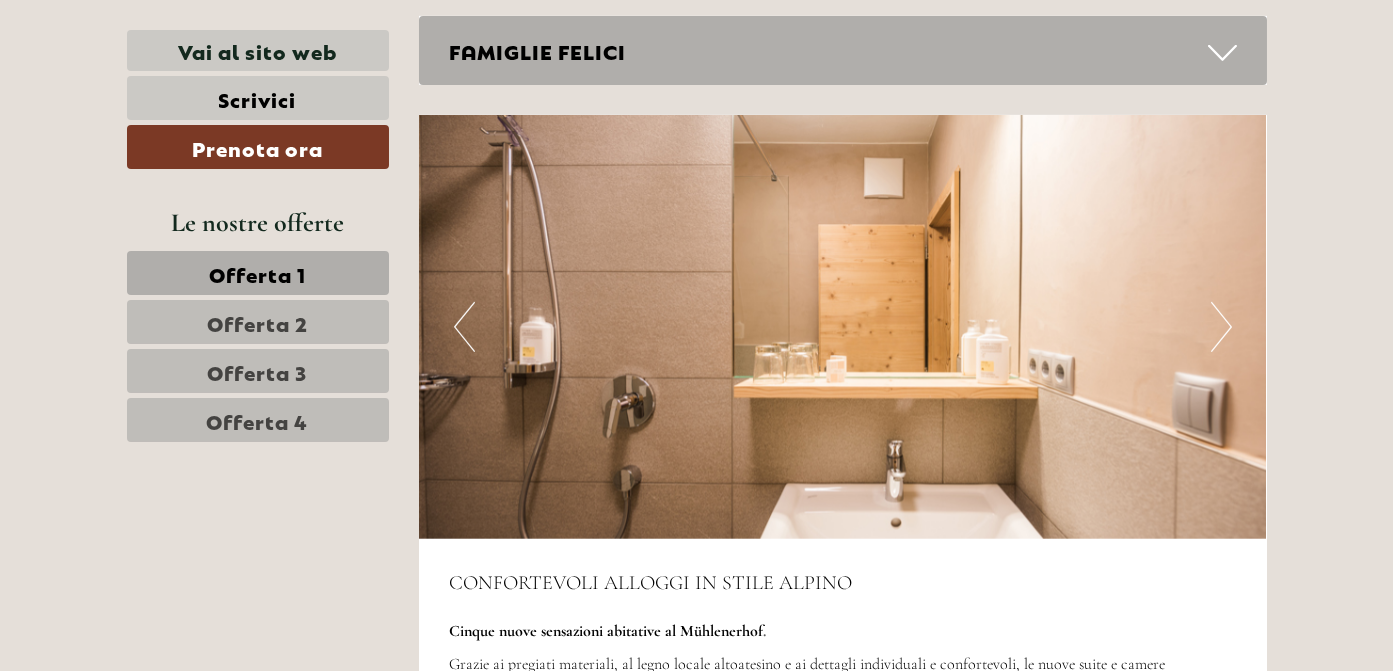scroll, scrollTop: 5800, scrollLeft: 0, axis: vertical 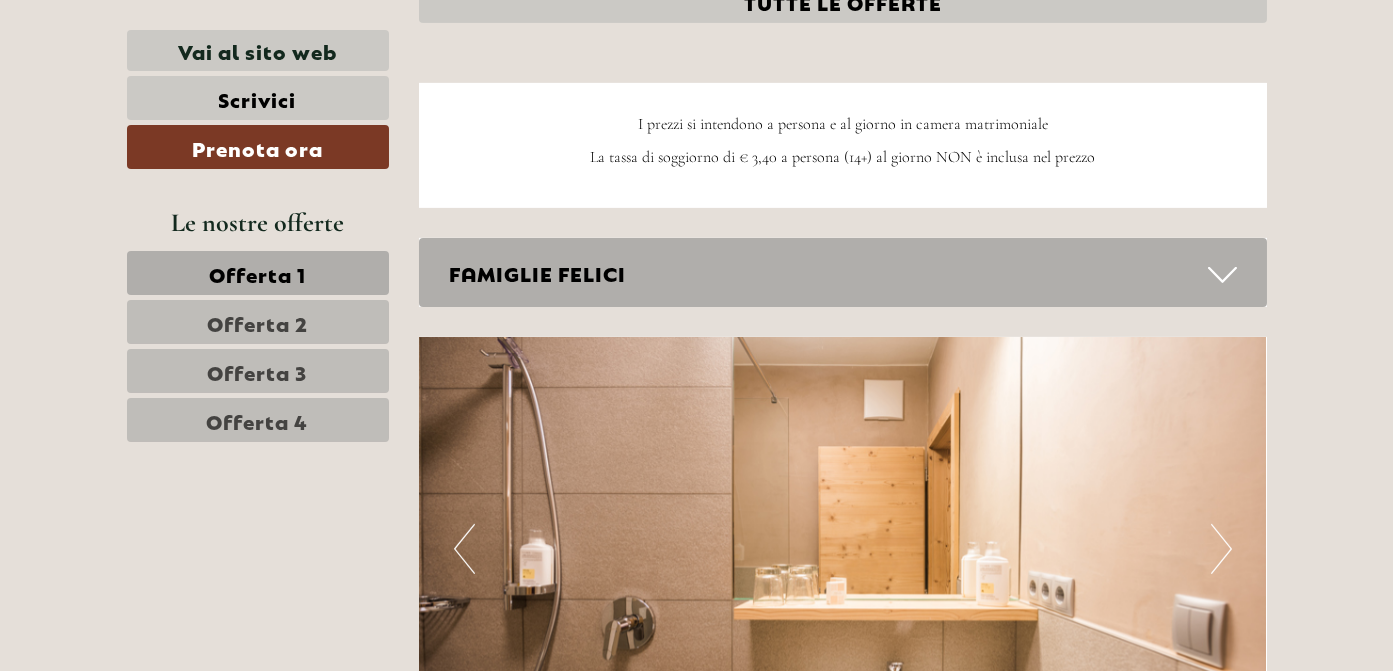 click on "Offerta 4" at bounding box center [258, 420] 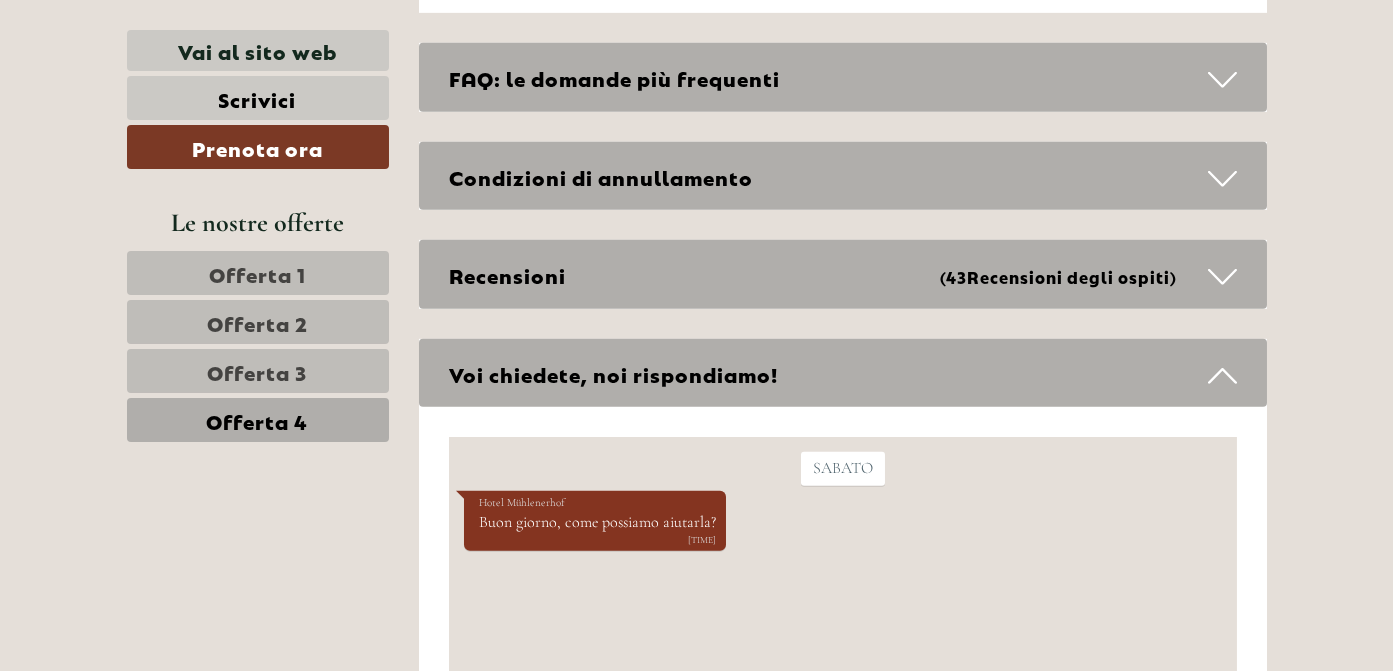 scroll, scrollTop: 6411, scrollLeft: 0, axis: vertical 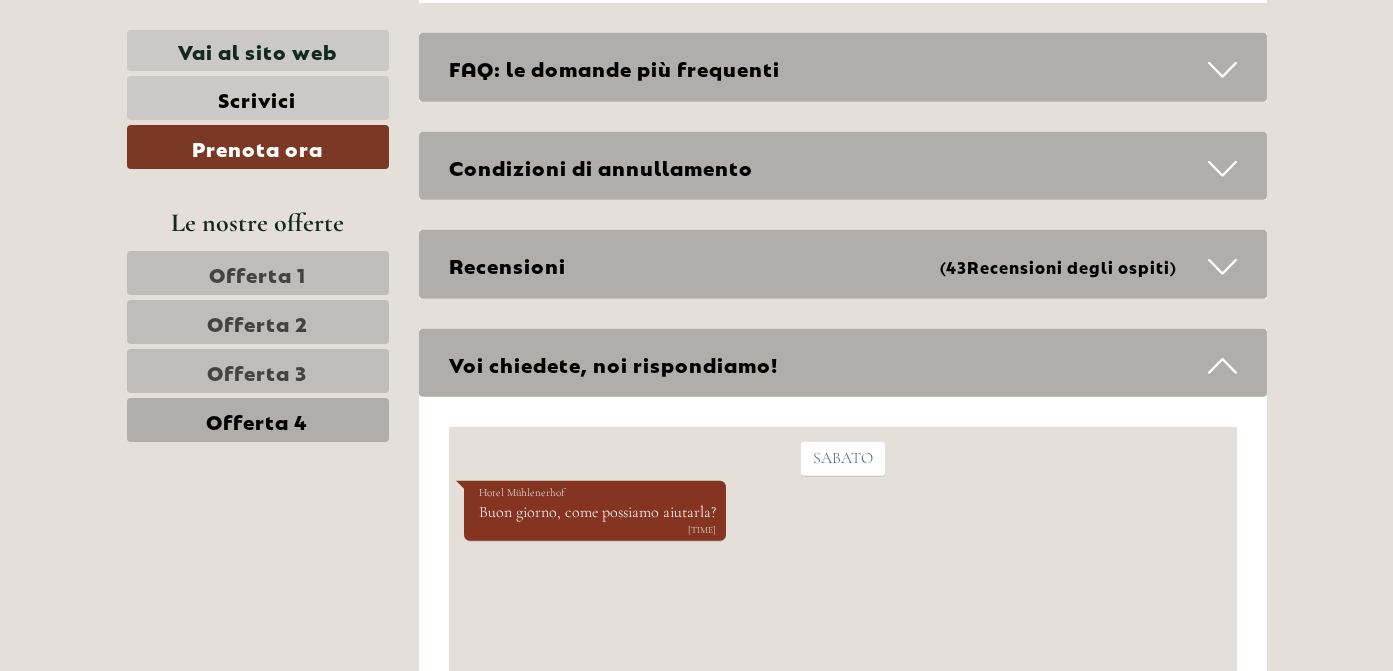 click at bounding box center (1222, 169) 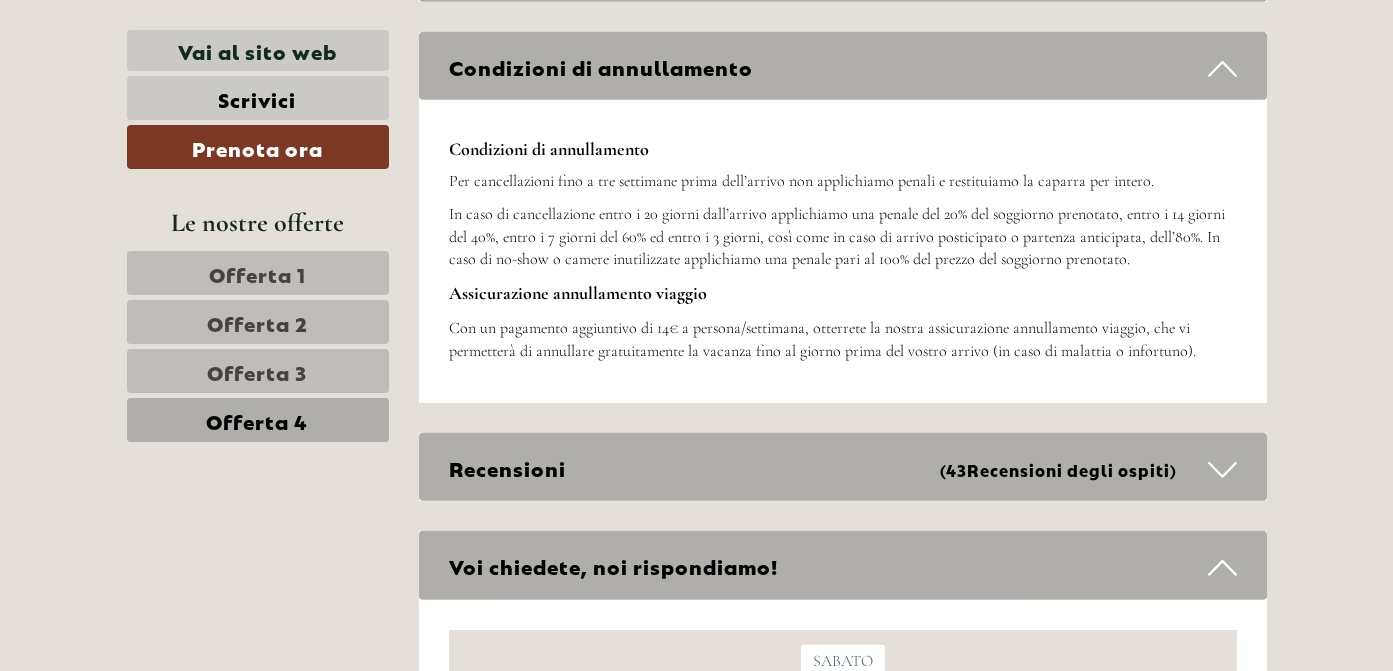 scroll, scrollTop: 6612, scrollLeft: 0, axis: vertical 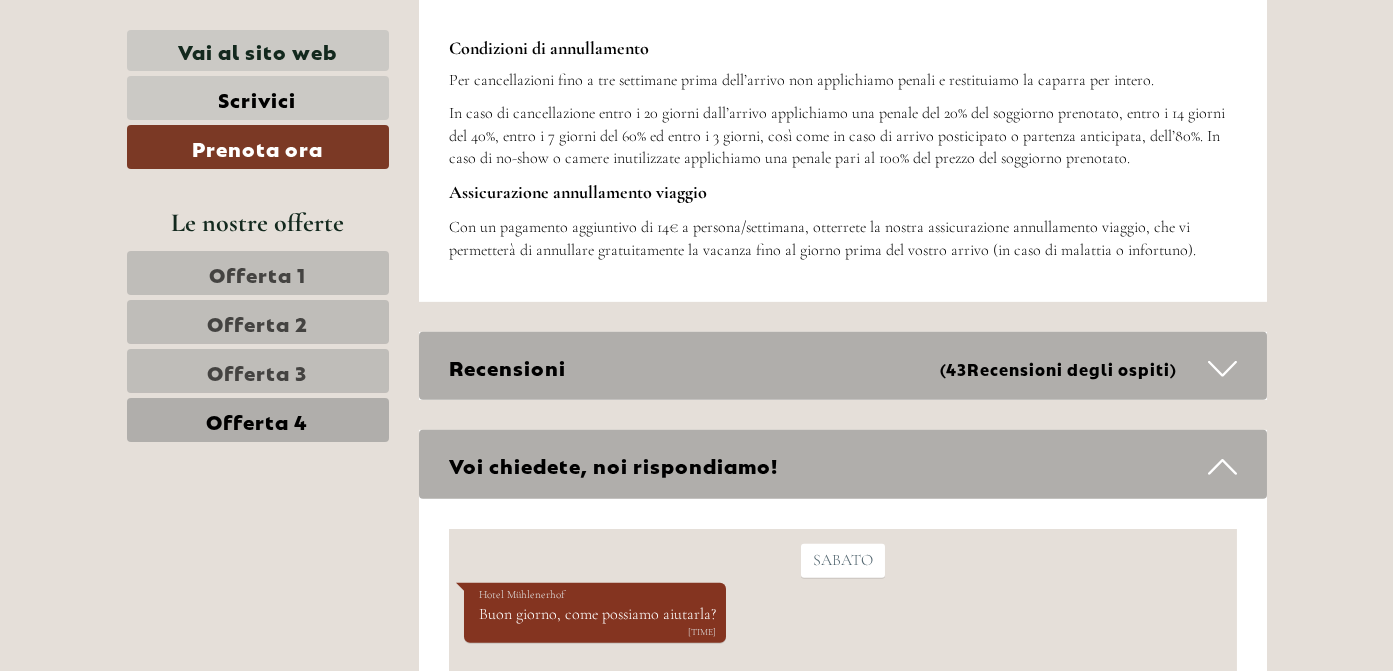 click at bounding box center [1222, 369] 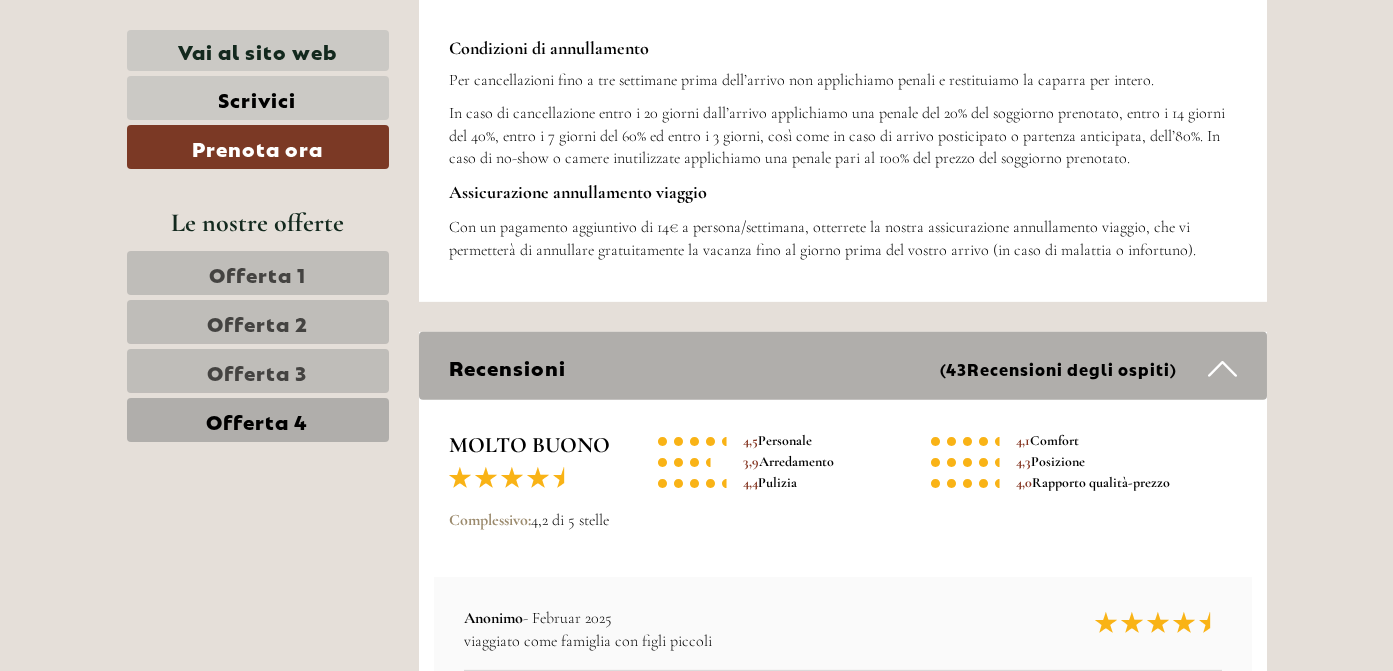 click at bounding box center (1222, 369) 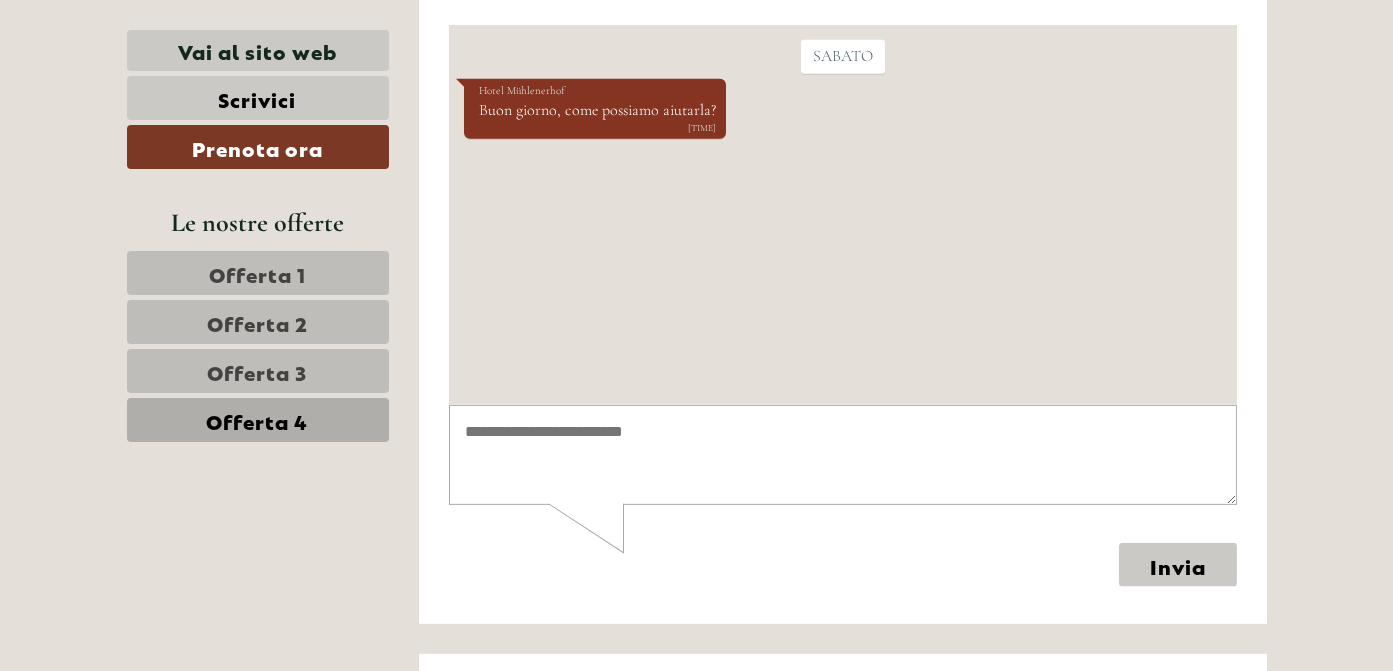 scroll, scrollTop: 7111, scrollLeft: 0, axis: vertical 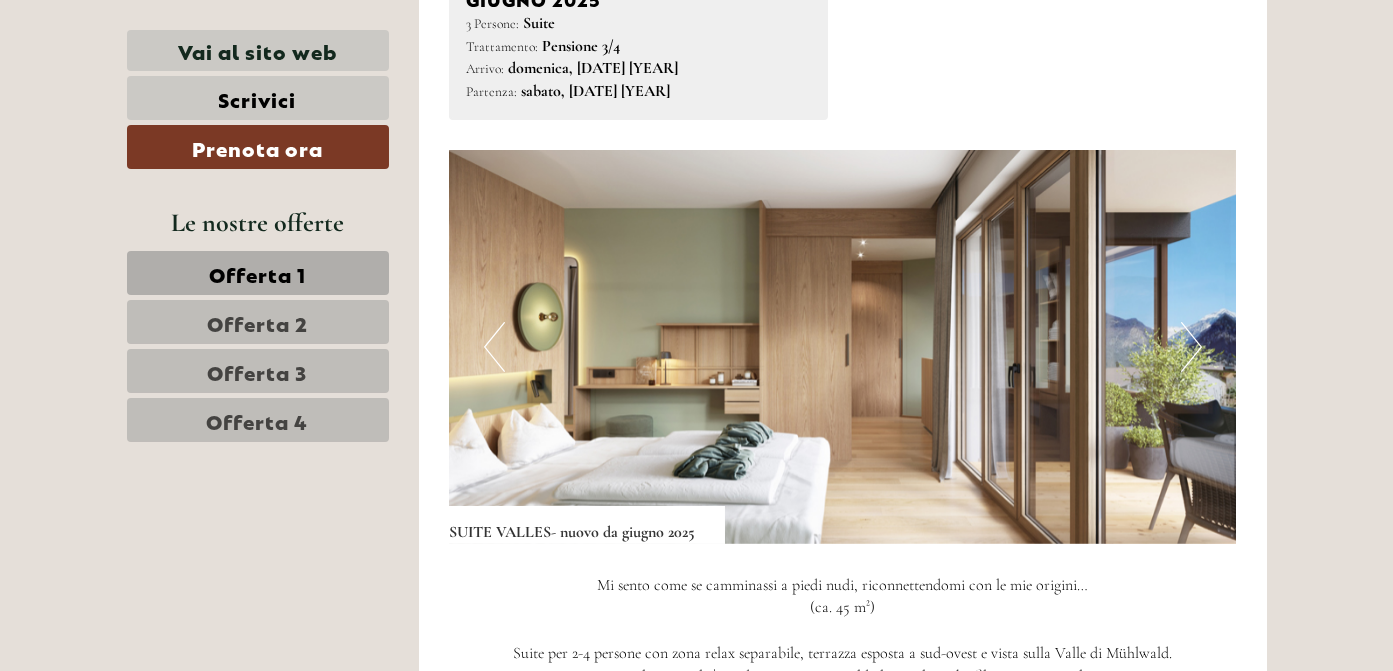 click on "Next" at bounding box center (1191, 347) 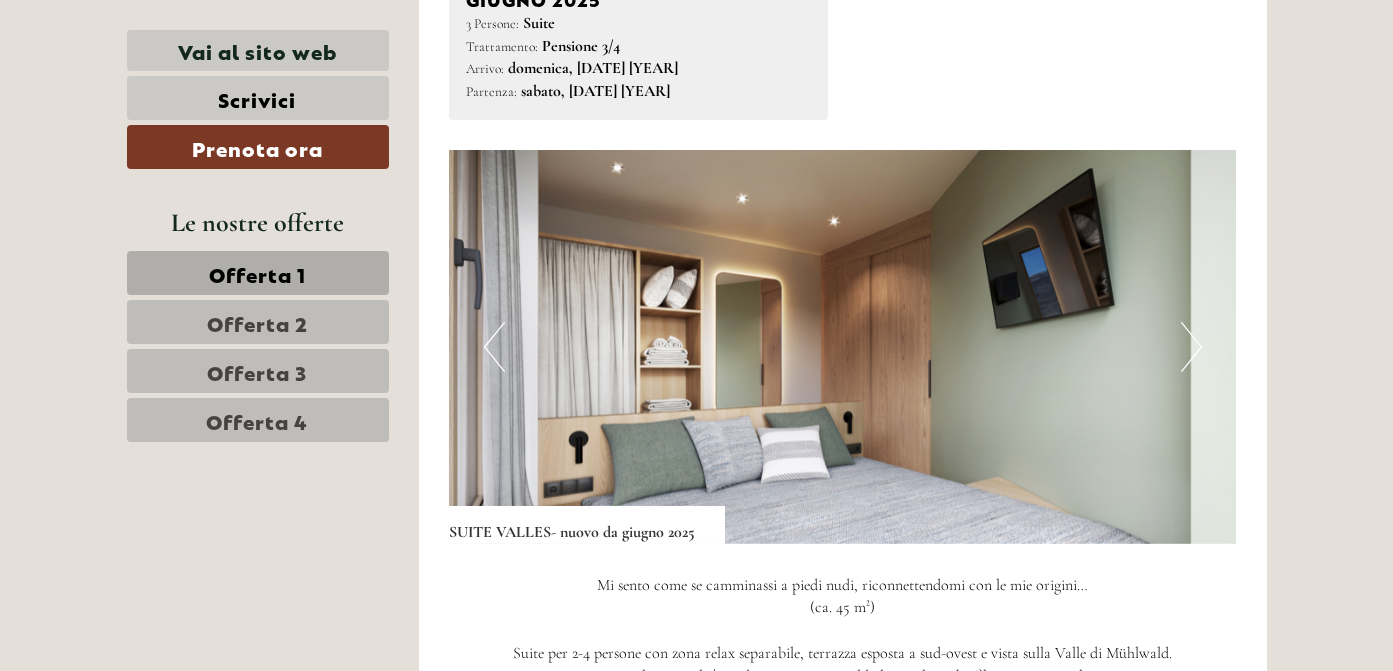 click on "Next" at bounding box center [1191, 347] 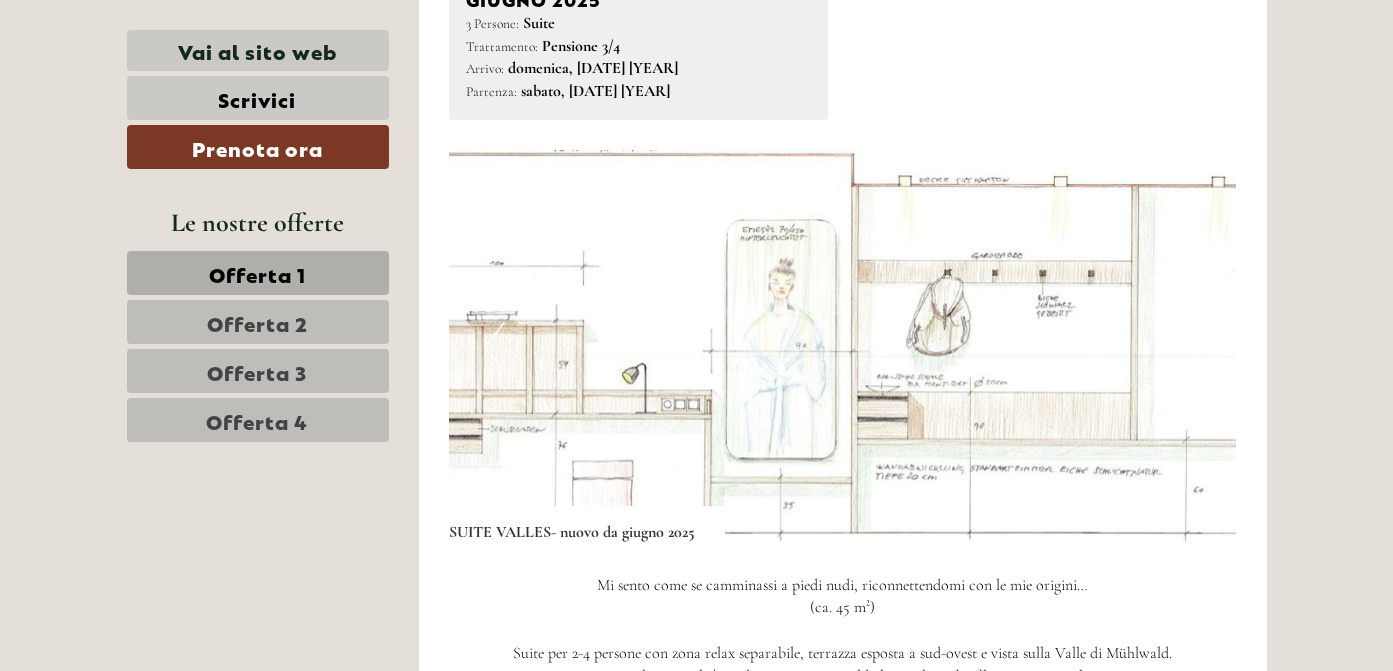 click on "Next" at bounding box center (1191, 347) 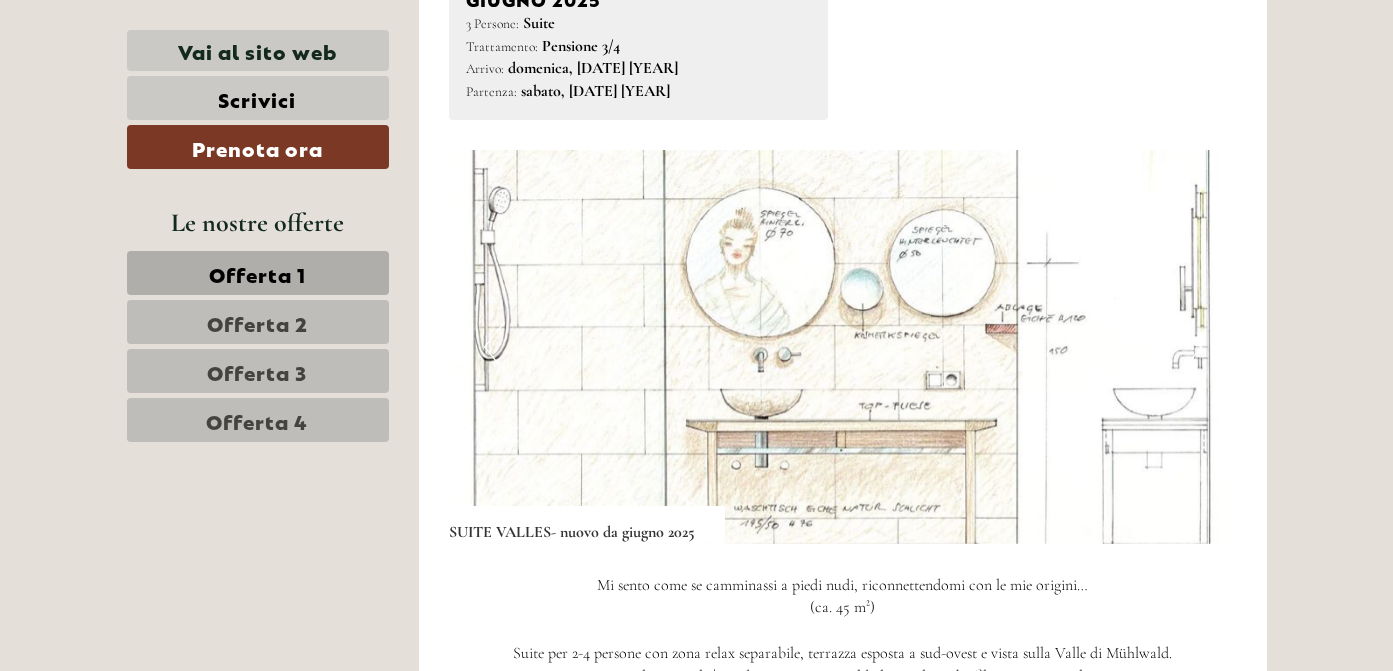 click on "Next" at bounding box center [1191, 347] 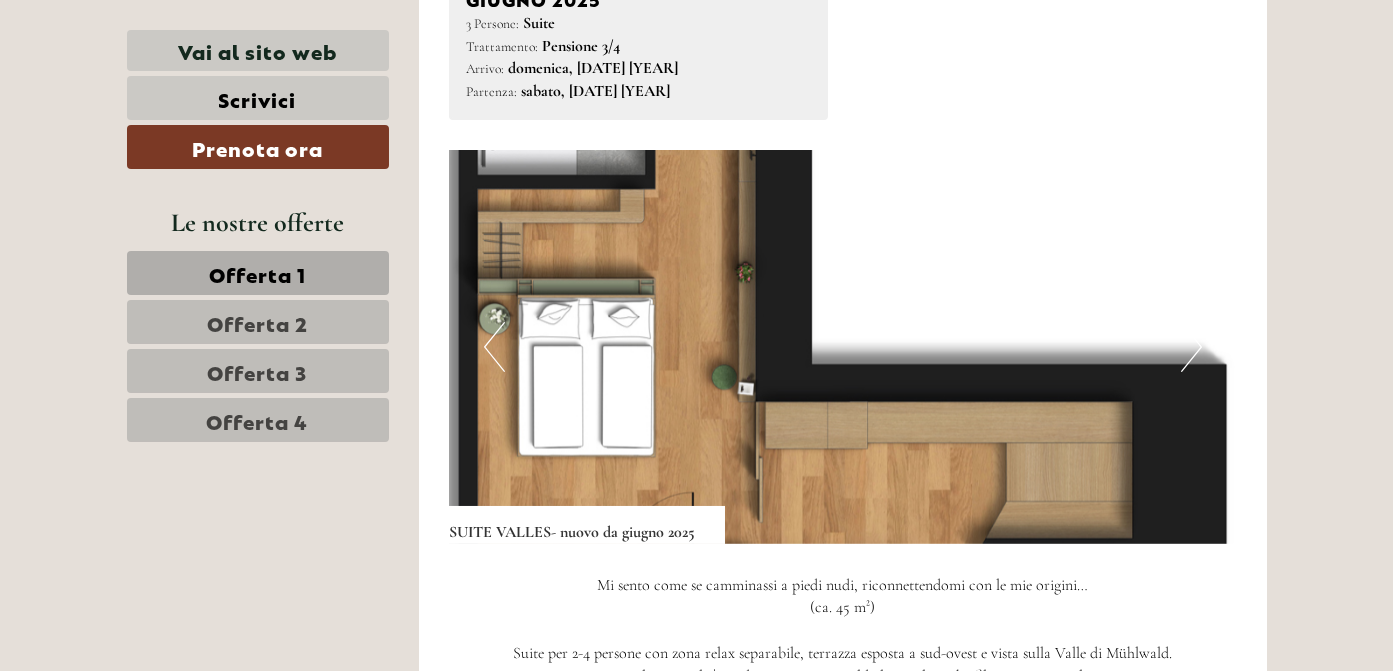 click on "Next" at bounding box center (1191, 347) 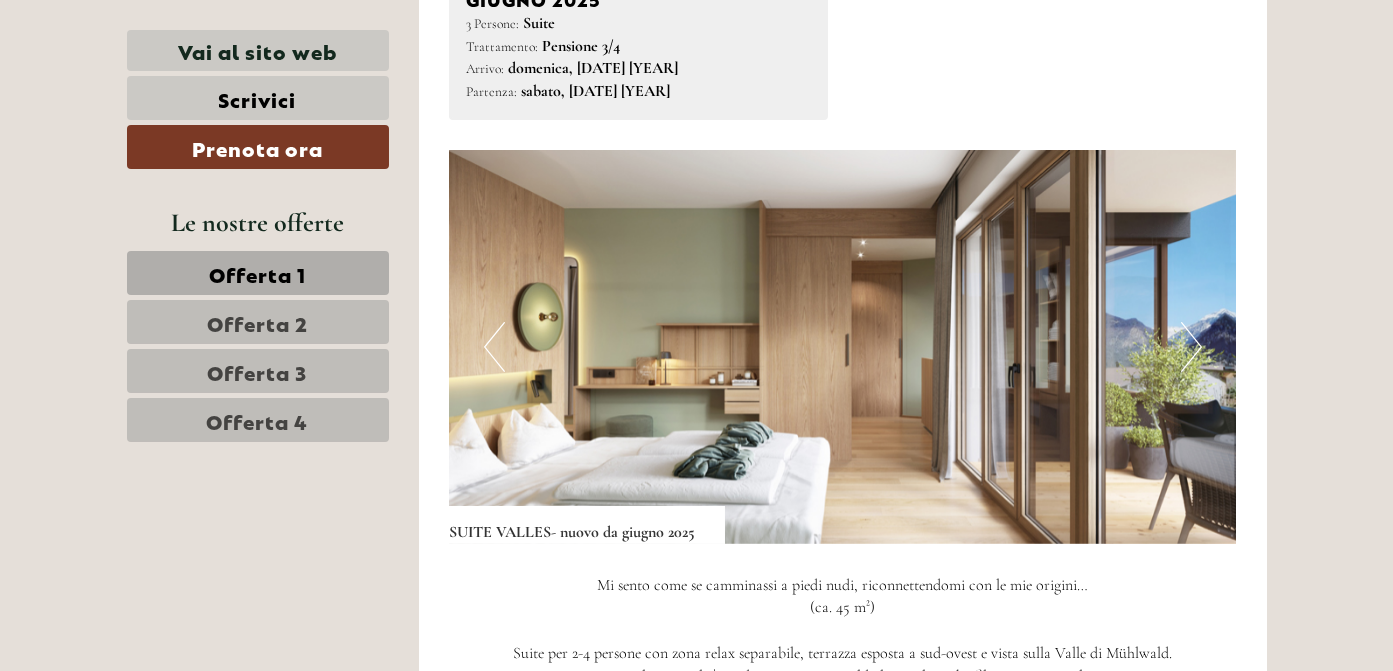 click on "Next" at bounding box center [1191, 347] 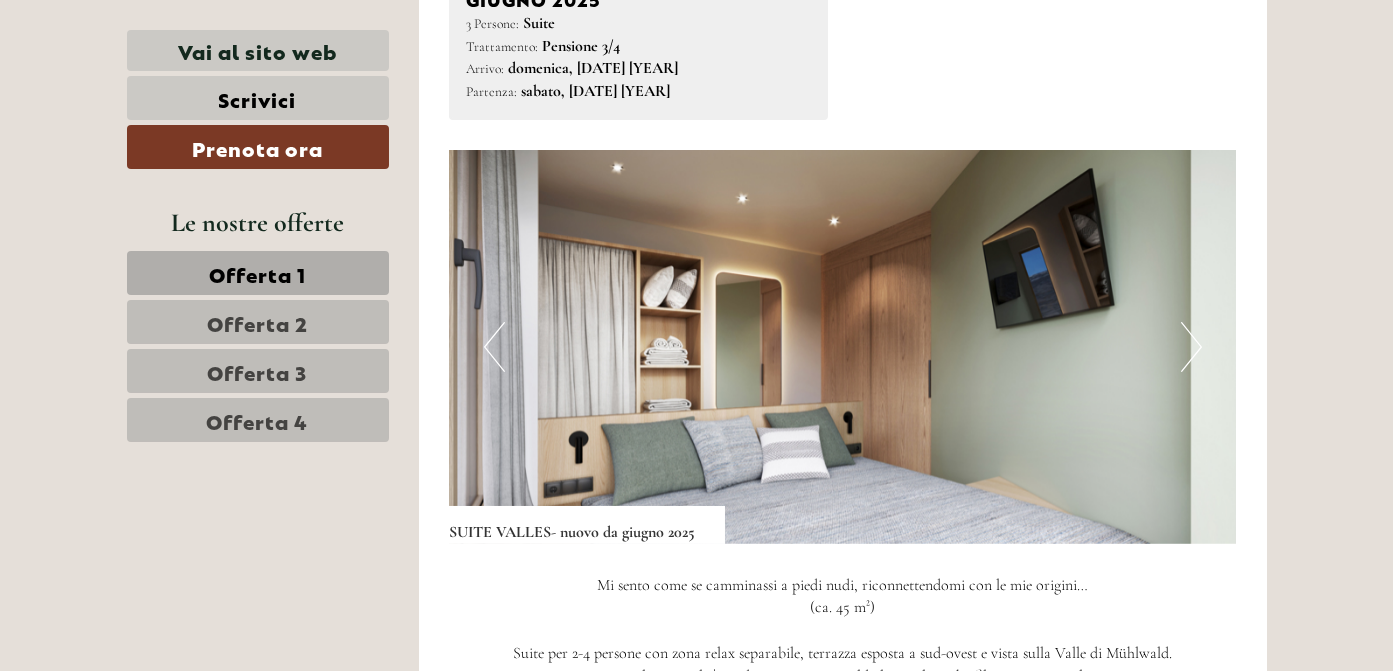 click on "Next" at bounding box center (1191, 347) 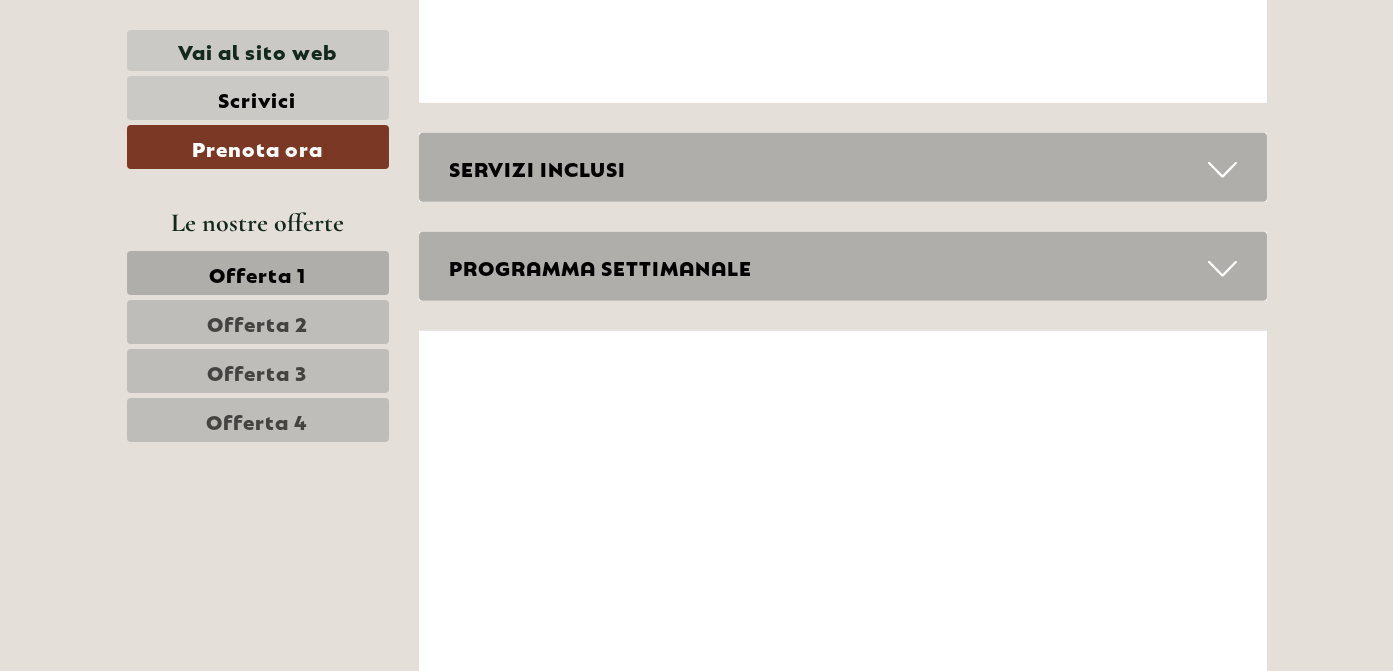 scroll, scrollTop: 8099, scrollLeft: 0, axis: vertical 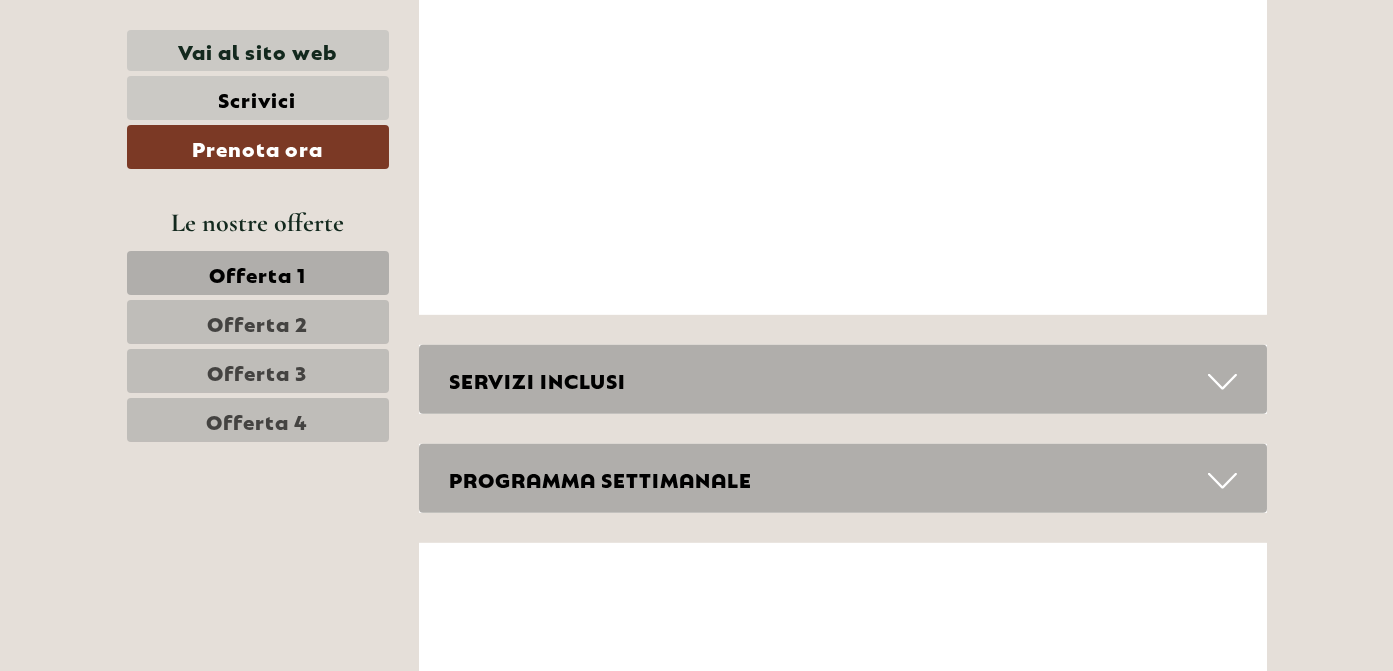 click at bounding box center [1222, 382] 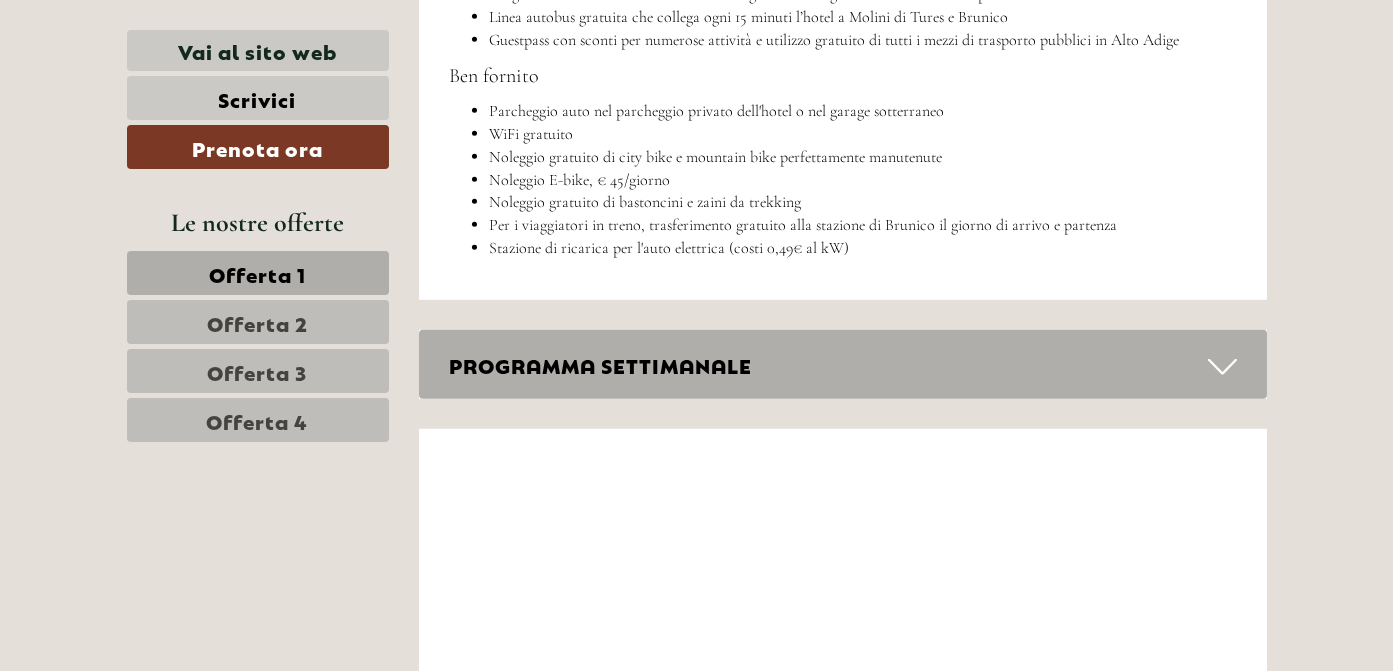 scroll, scrollTop: 9200, scrollLeft: 0, axis: vertical 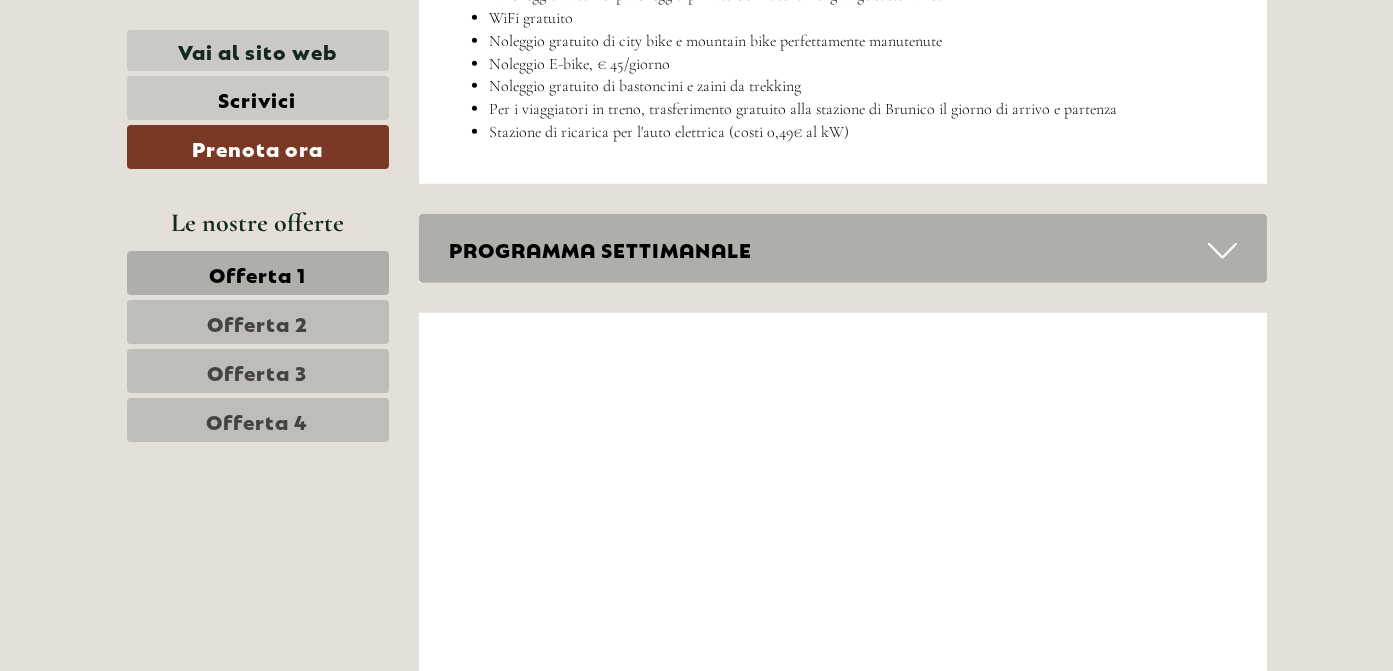 click at bounding box center [1222, 251] 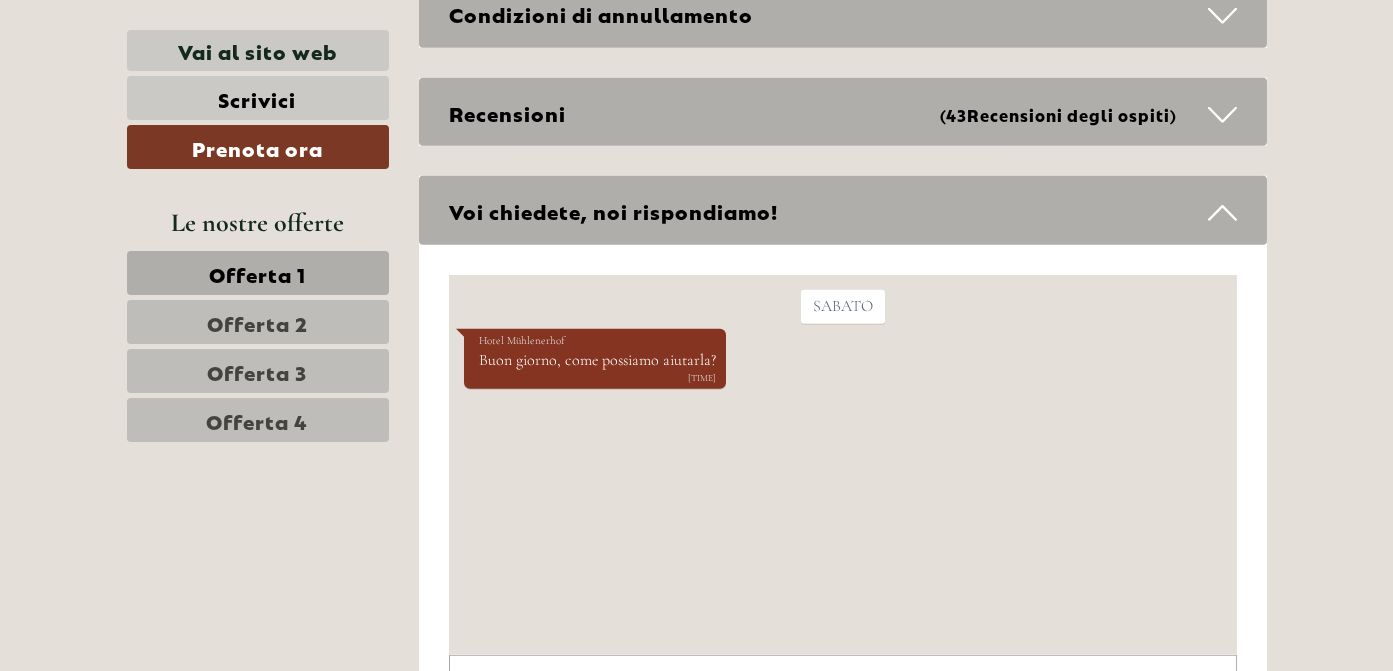 scroll, scrollTop: 10799, scrollLeft: 0, axis: vertical 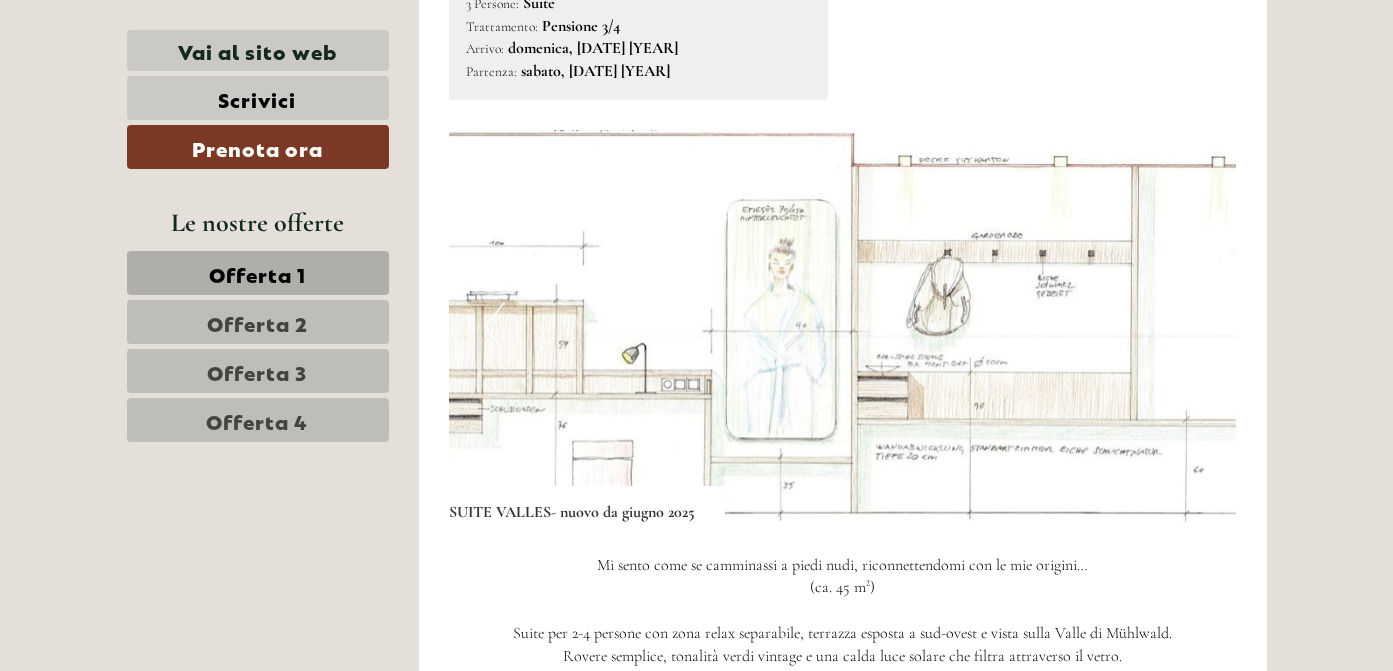 click at bounding box center [842, 327] 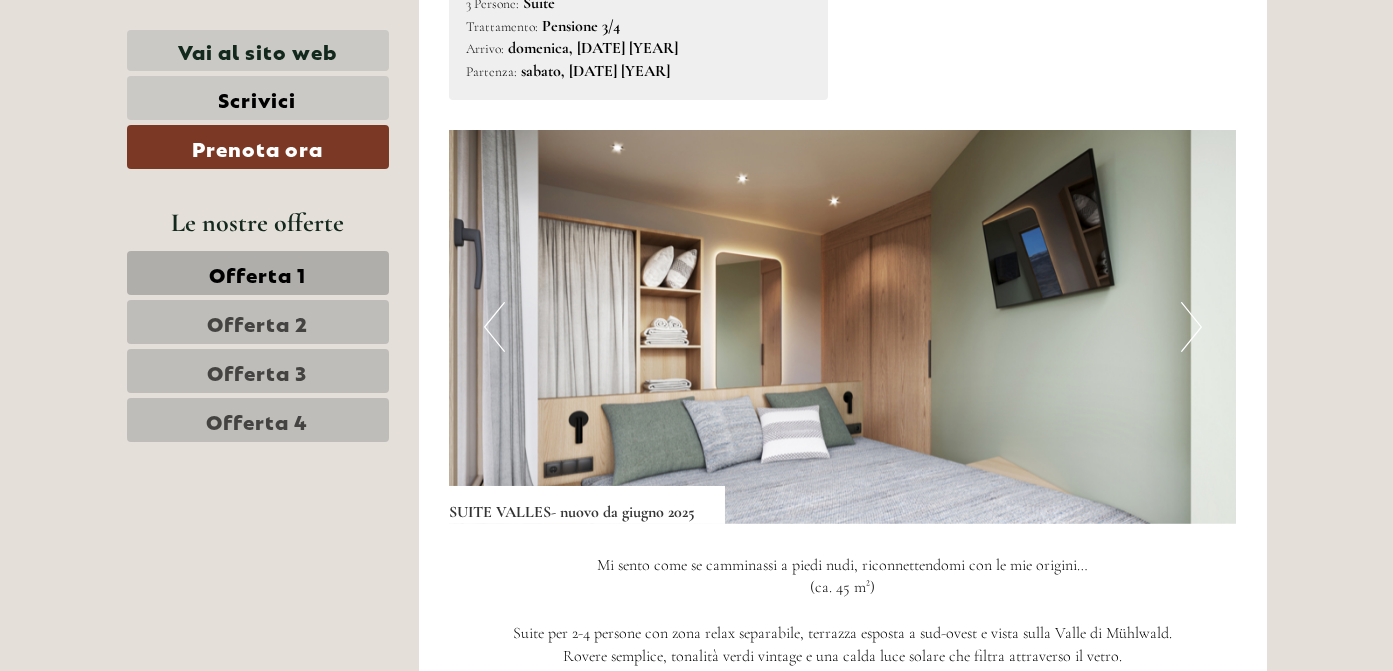 click on "Previous" at bounding box center (494, 327) 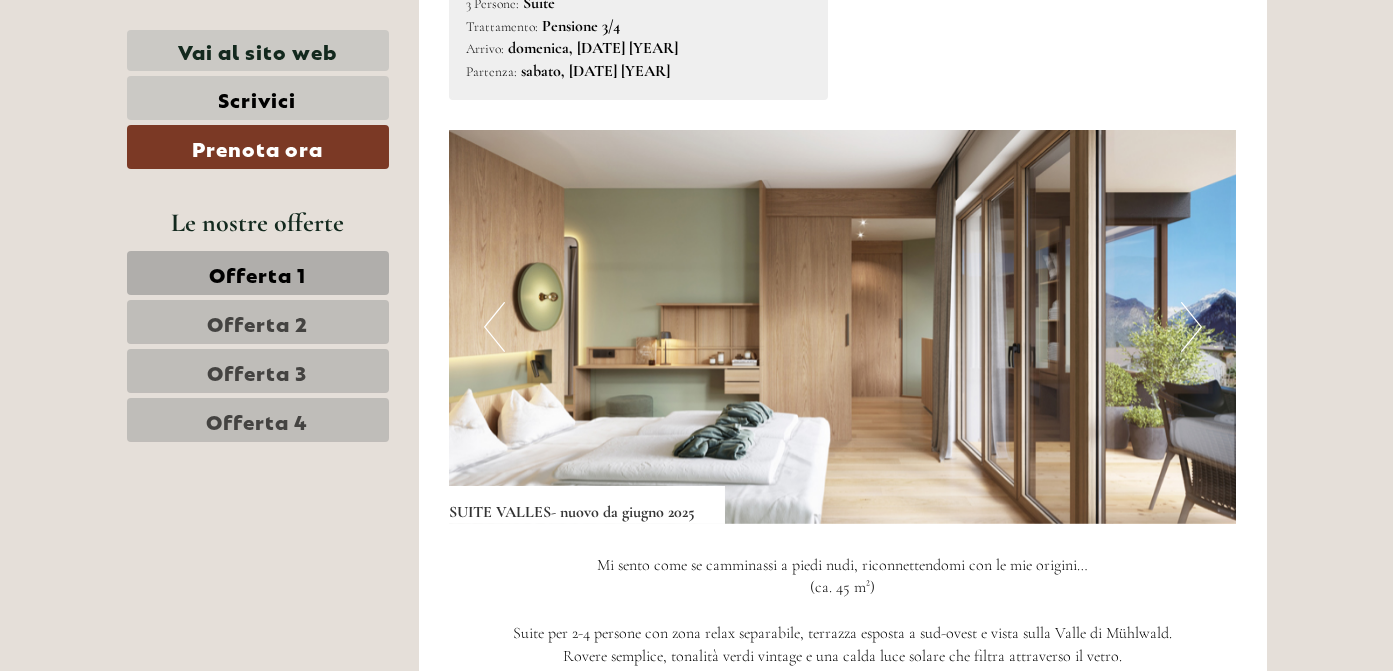 click on "Previous" at bounding box center [494, 327] 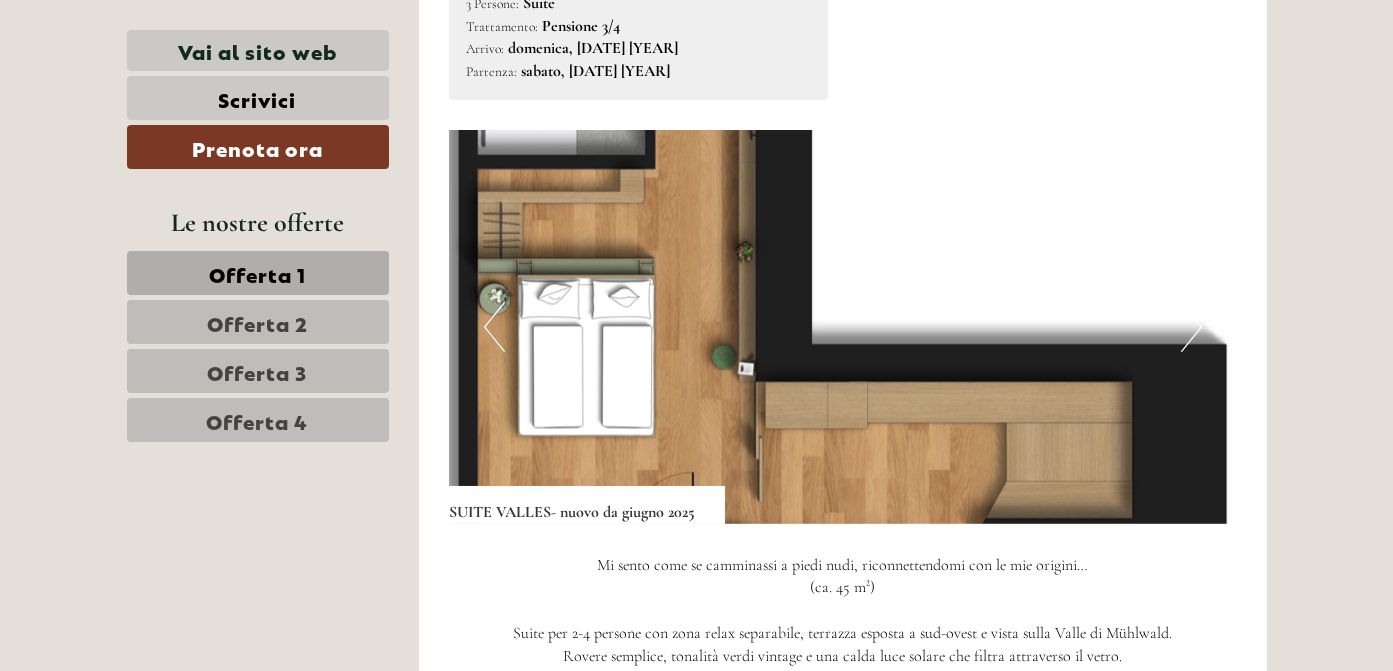 click at bounding box center (842, 327) 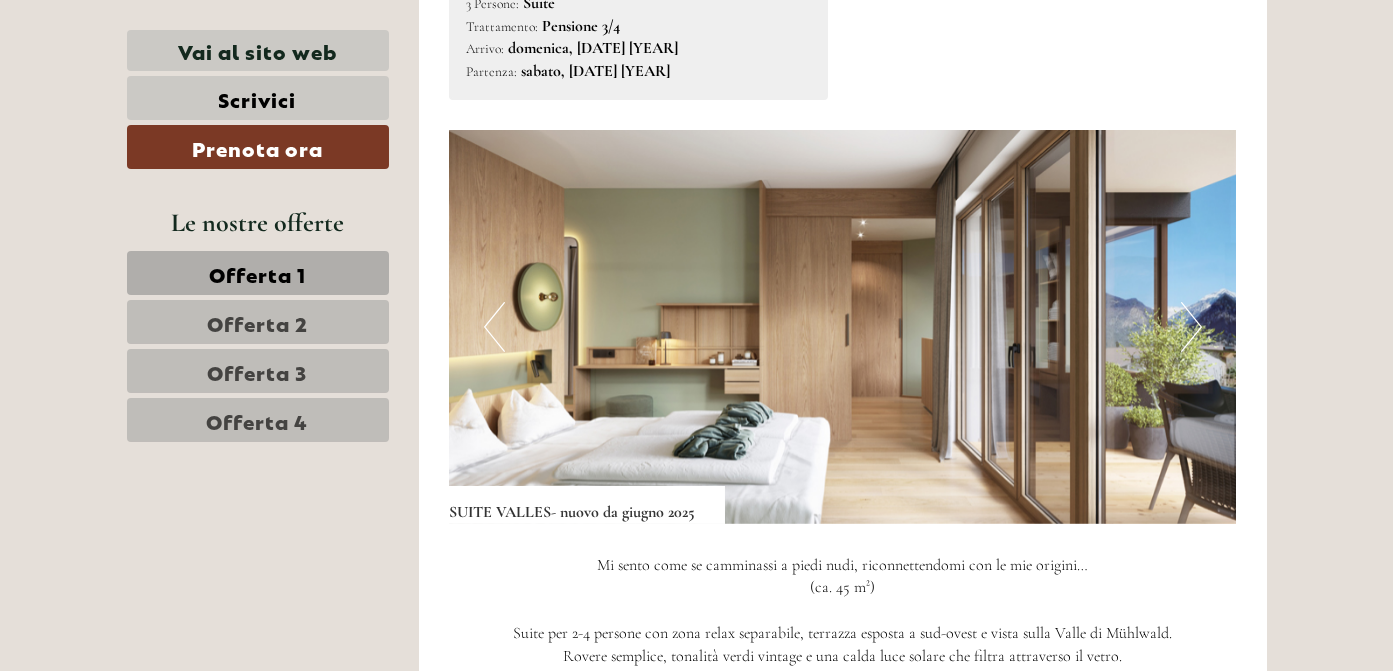 click on "Next" at bounding box center [1191, 327] 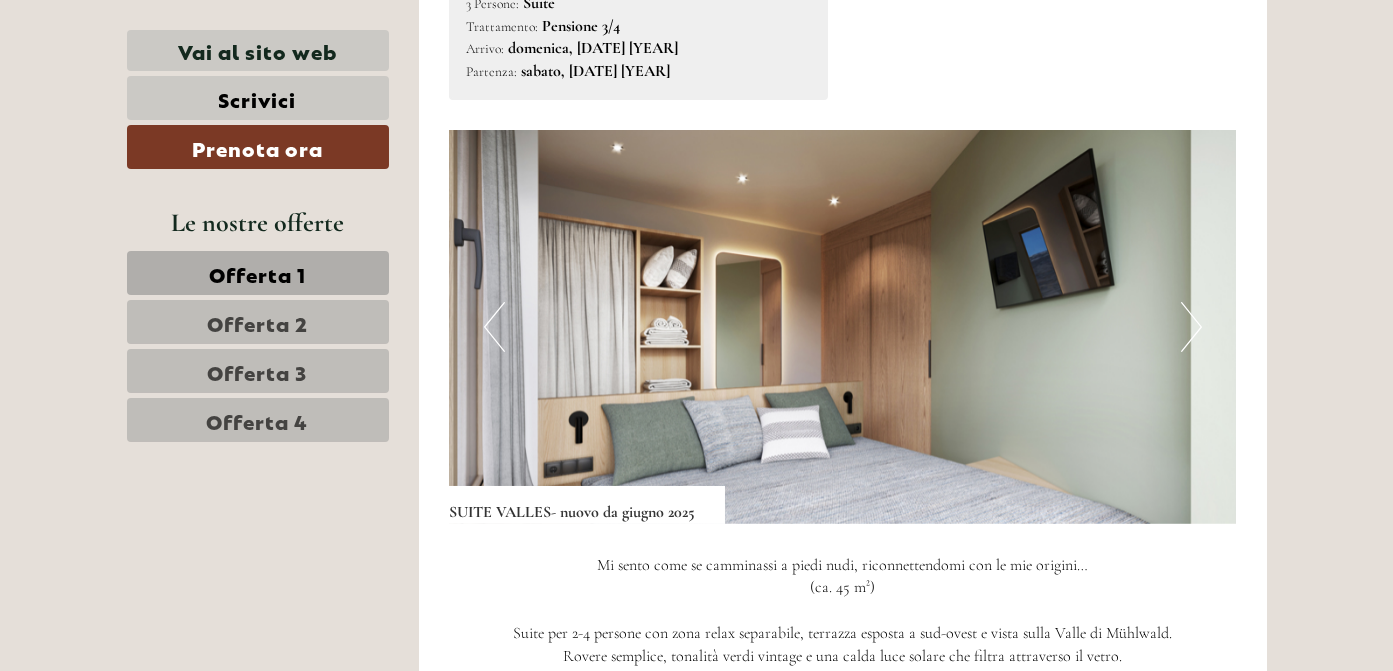 click on "Next" at bounding box center (1191, 327) 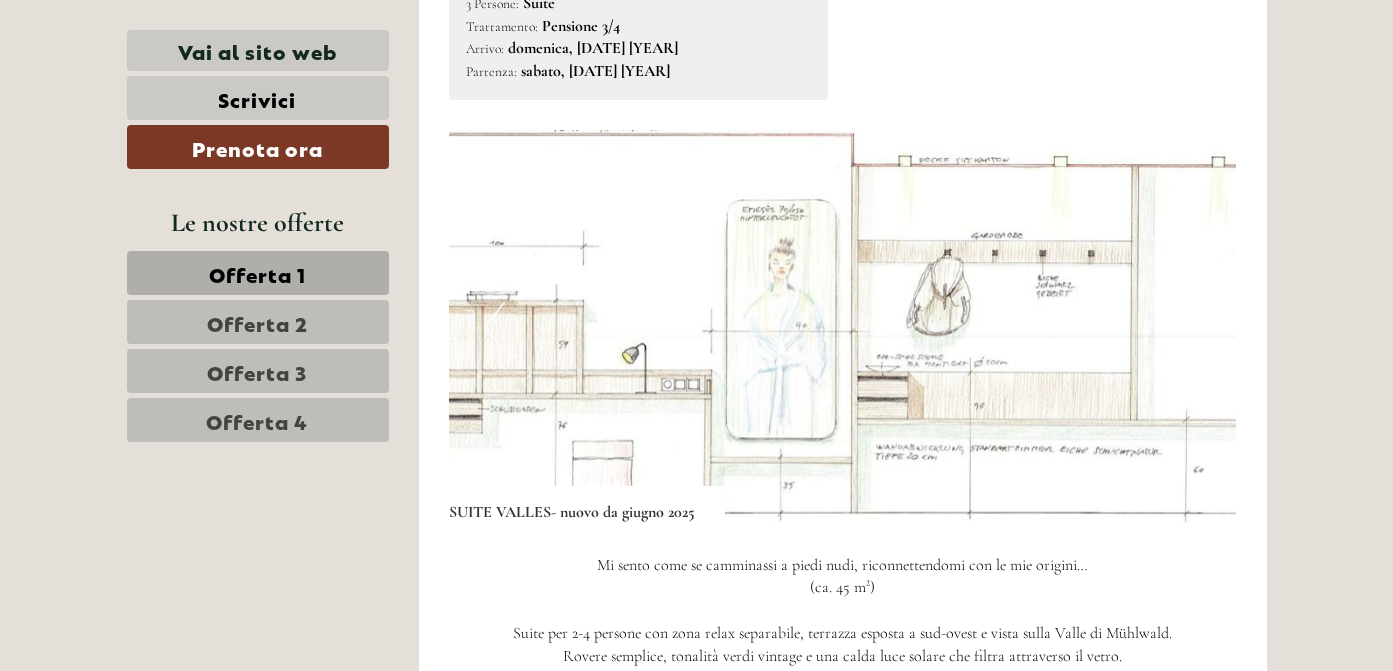 click on "Previous" at bounding box center (494, 327) 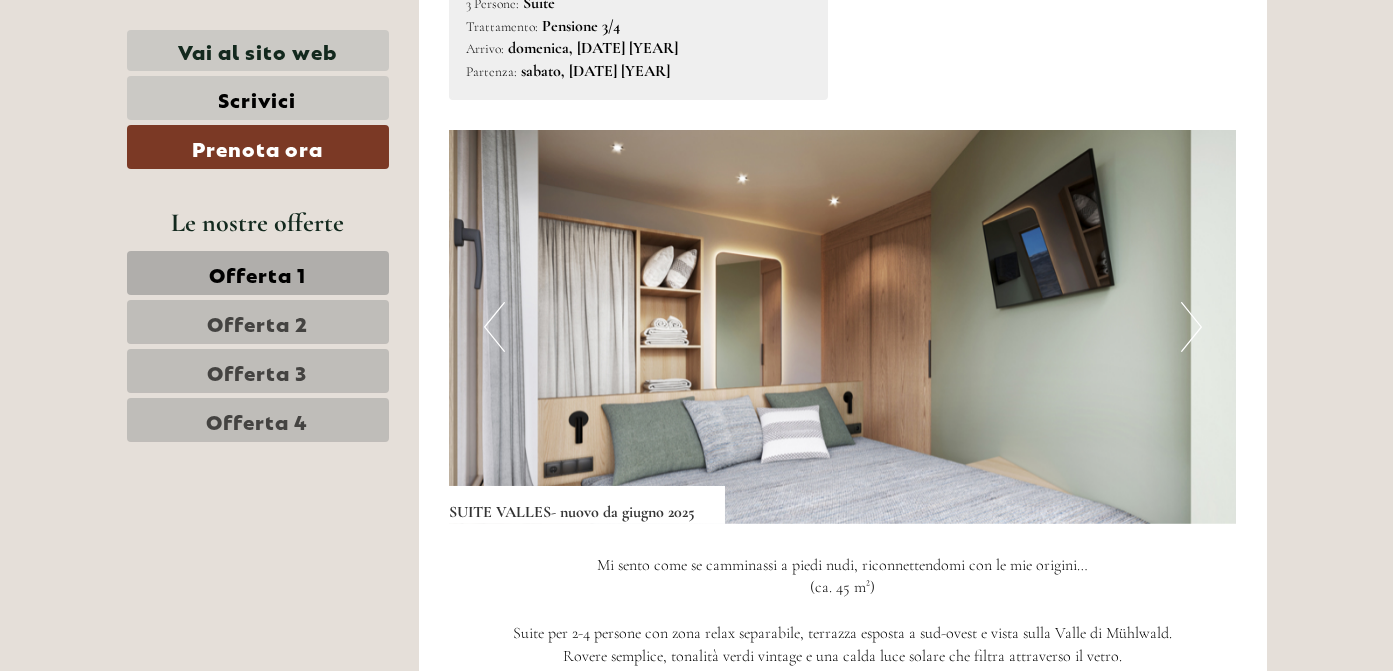 click on "Previous" at bounding box center [494, 327] 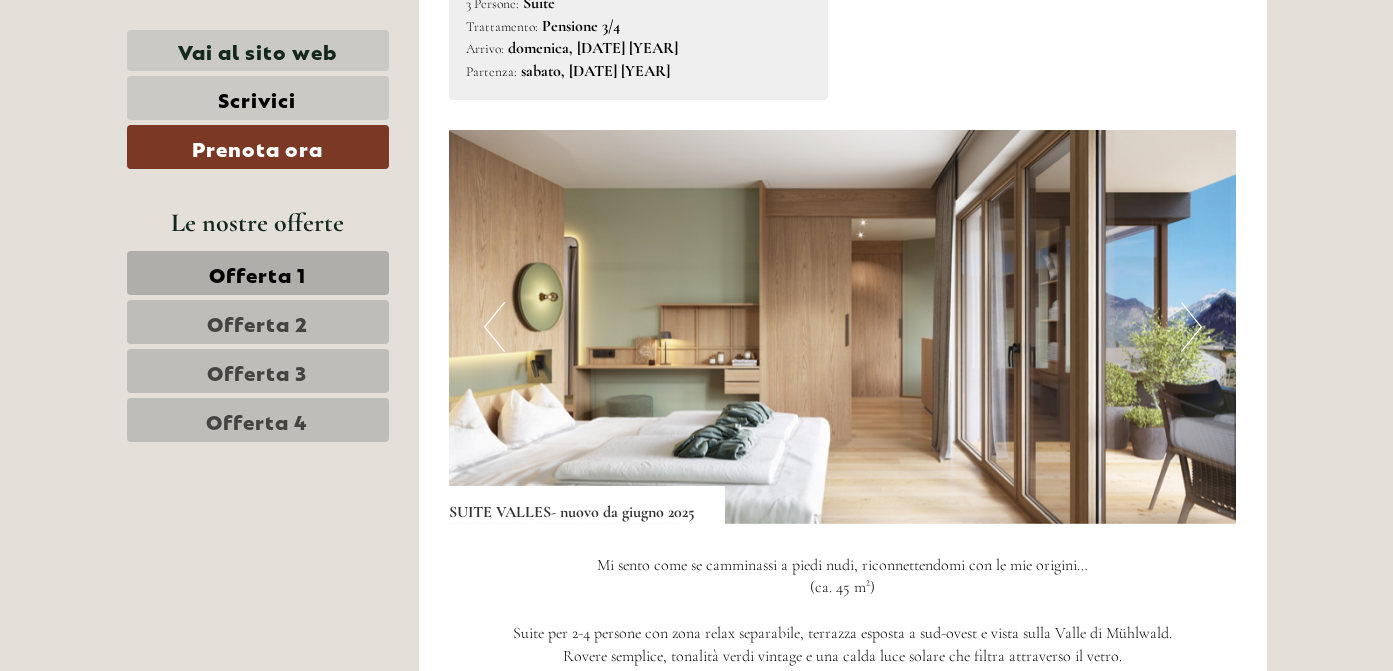 click on "Previous" at bounding box center [494, 327] 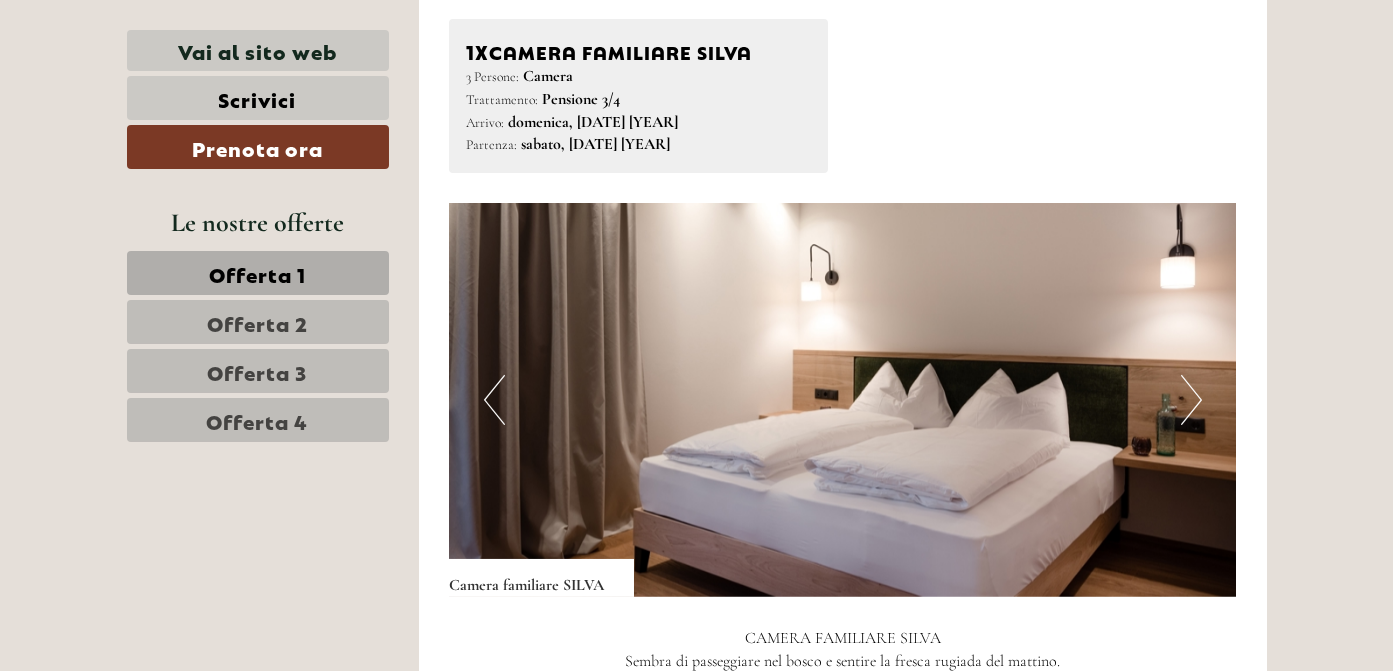 scroll, scrollTop: 3321, scrollLeft: 0, axis: vertical 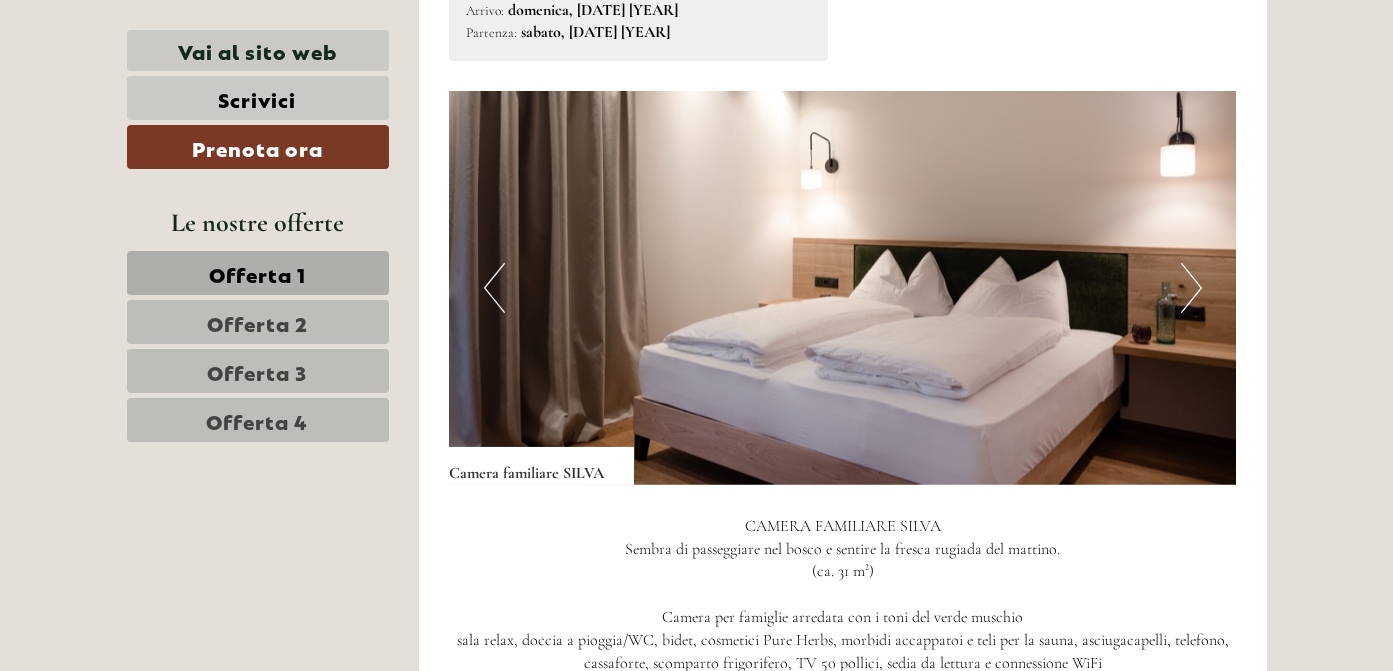 click on "Next" at bounding box center (1191, 288) 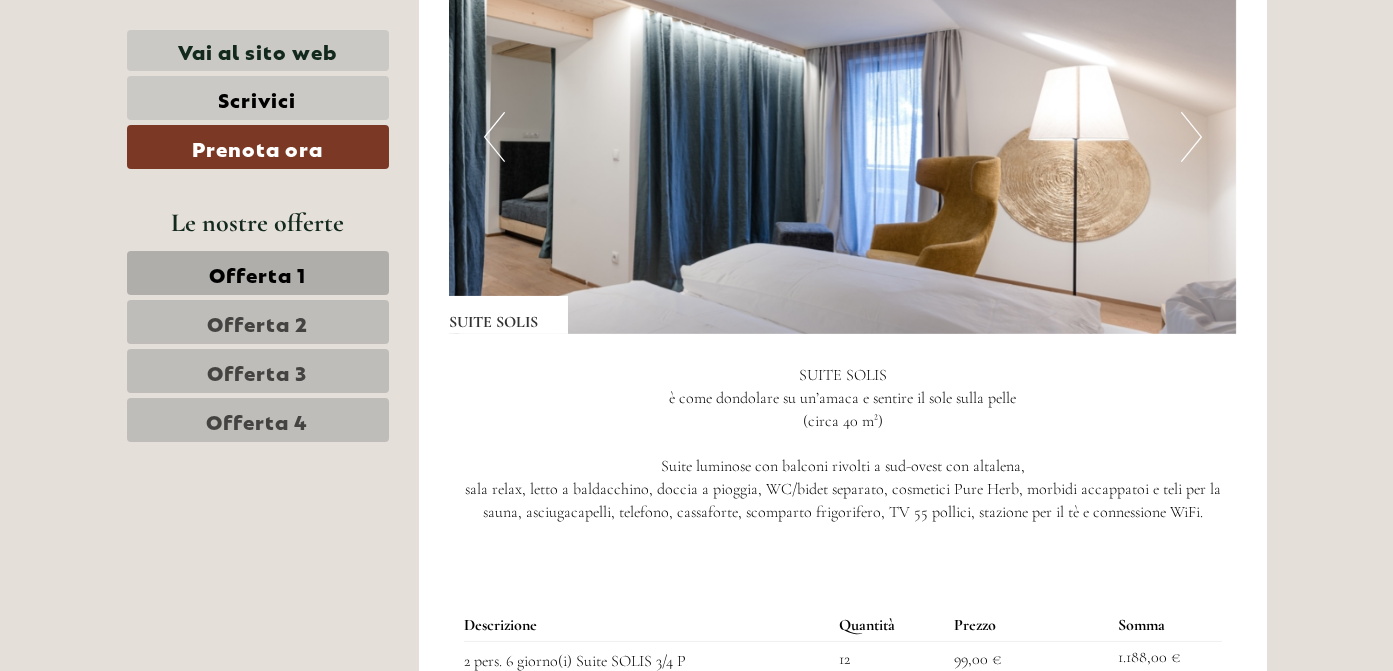 scroll, scrollTop: 4820, scrollLeft: 0, axis: vertical 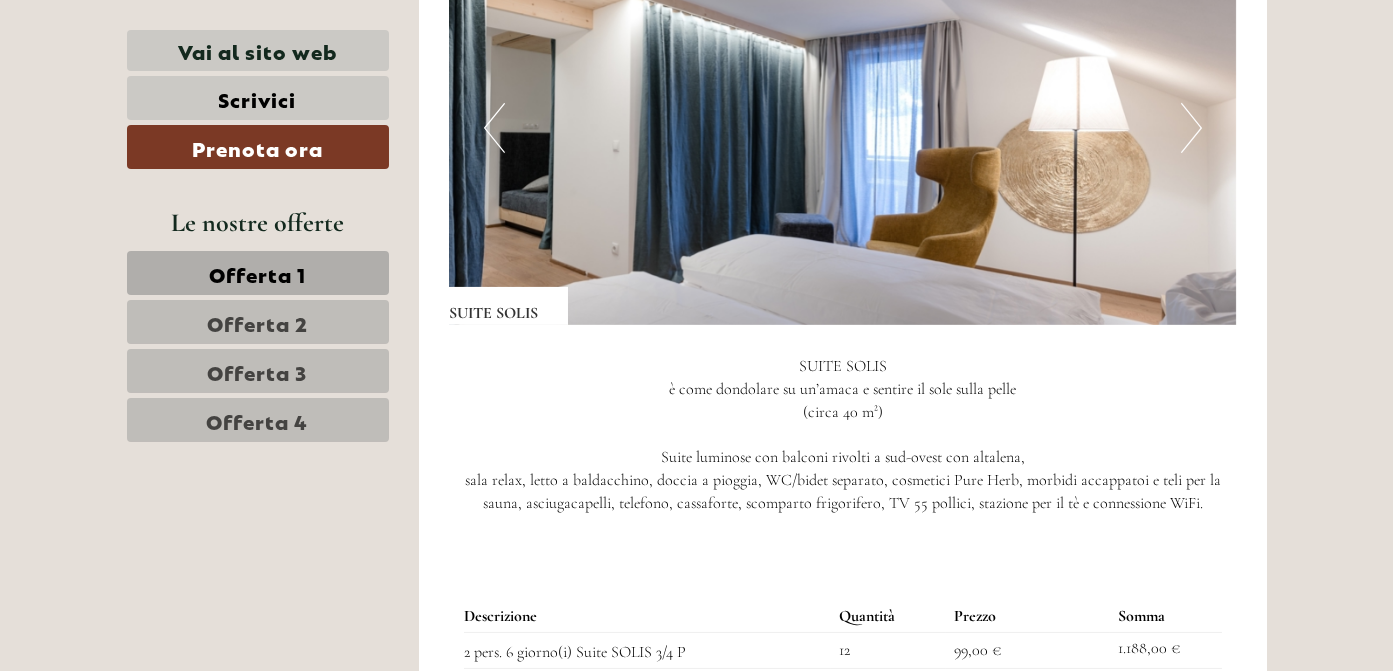 click on "Next" at bounding box center (1191, 128) 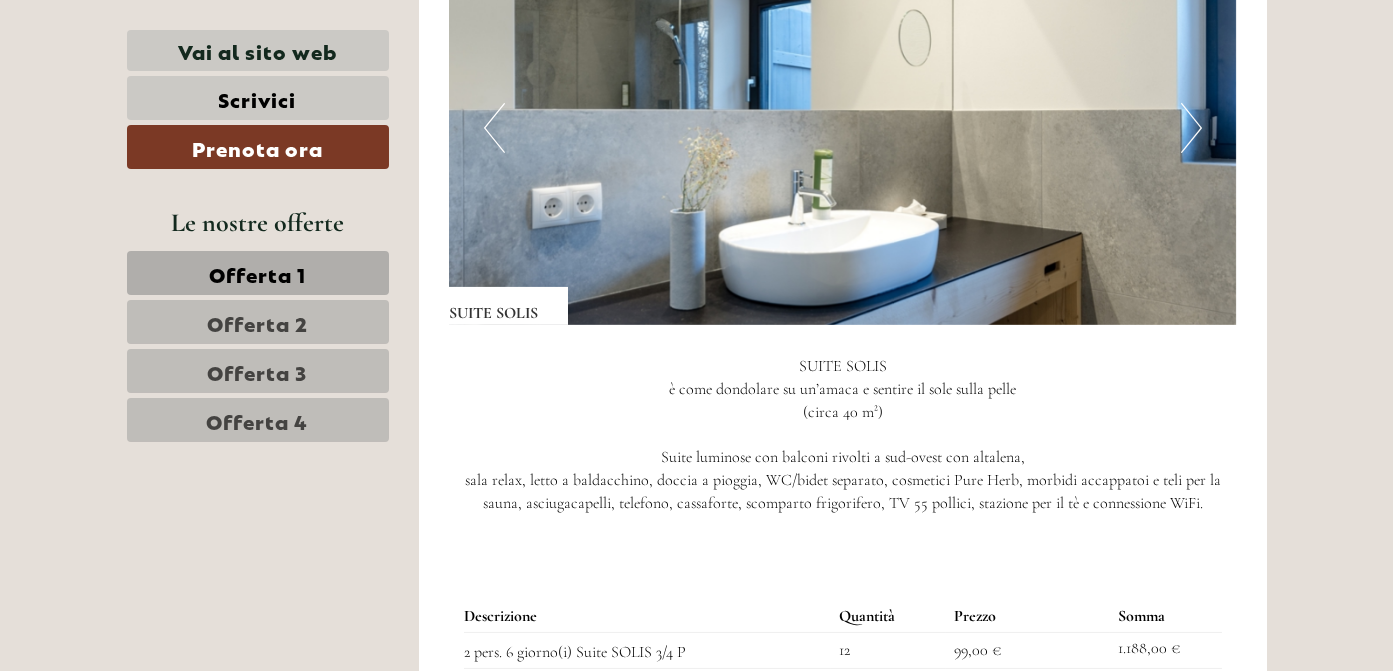 click on "Next" at bounding box center [1191, 128] 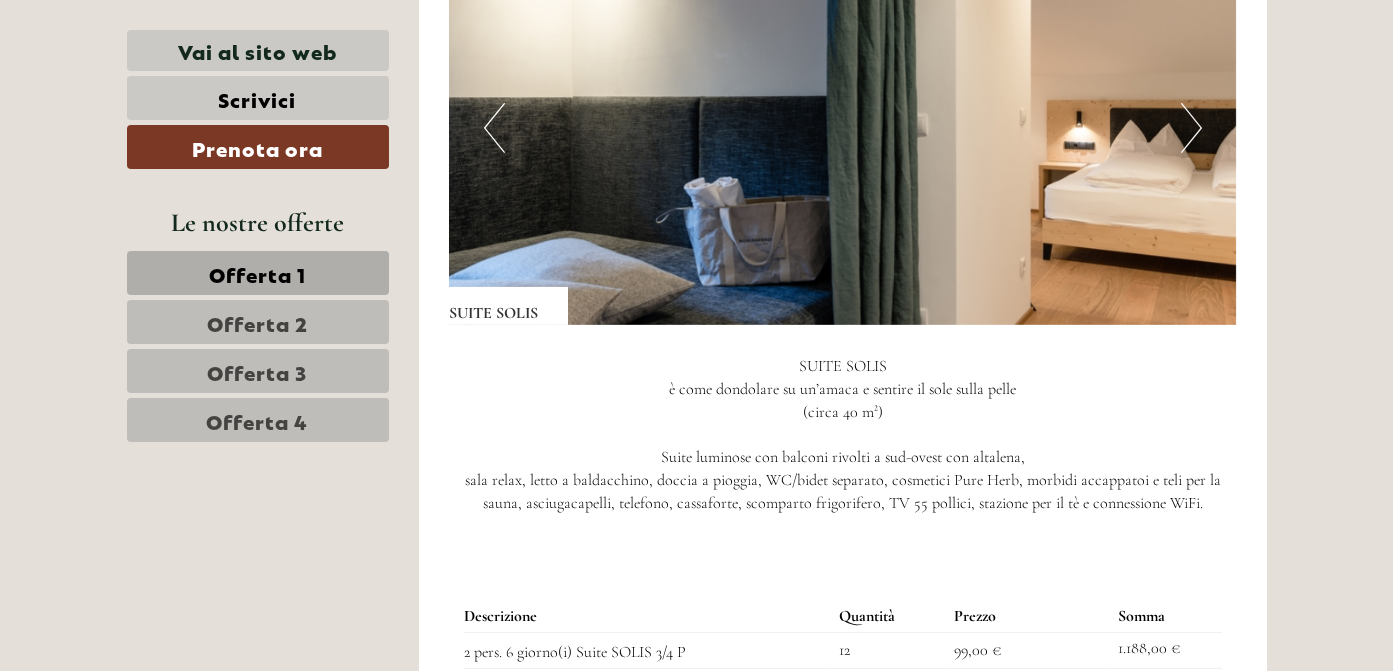click on "Next" at bounding box center (1191, 128) 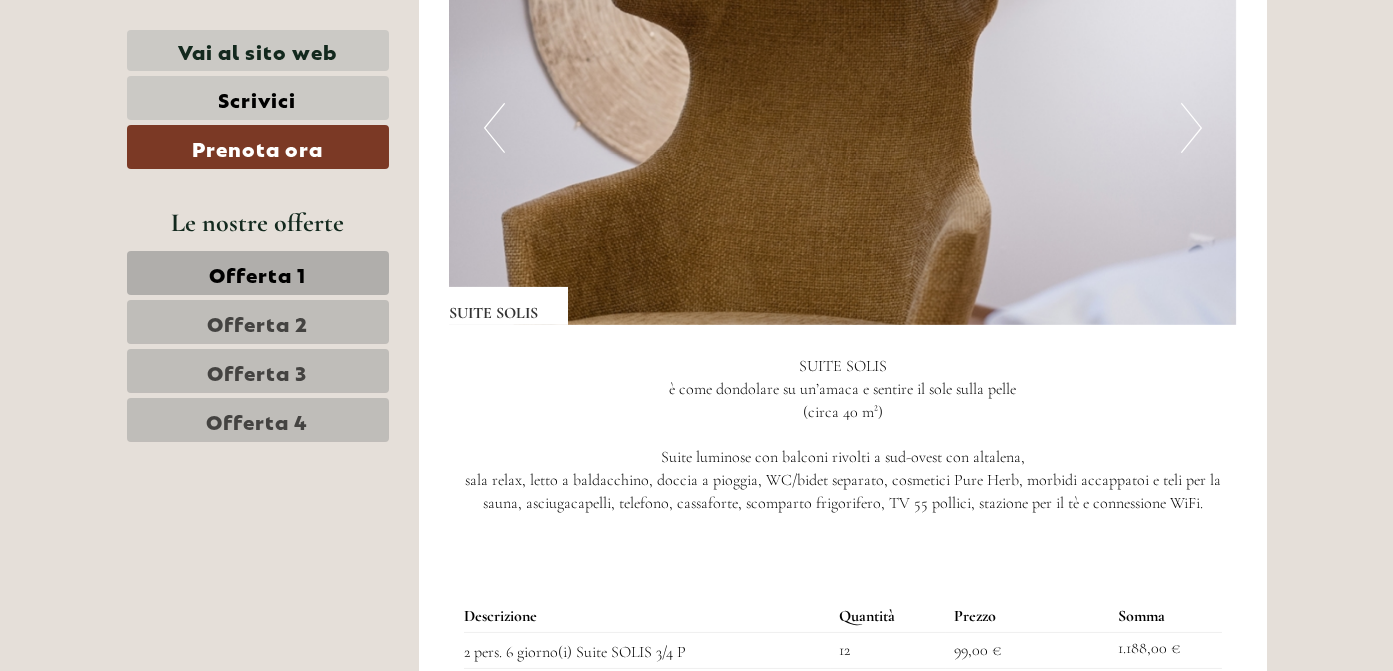 click on "Next" at bounding box center [1191, 128] 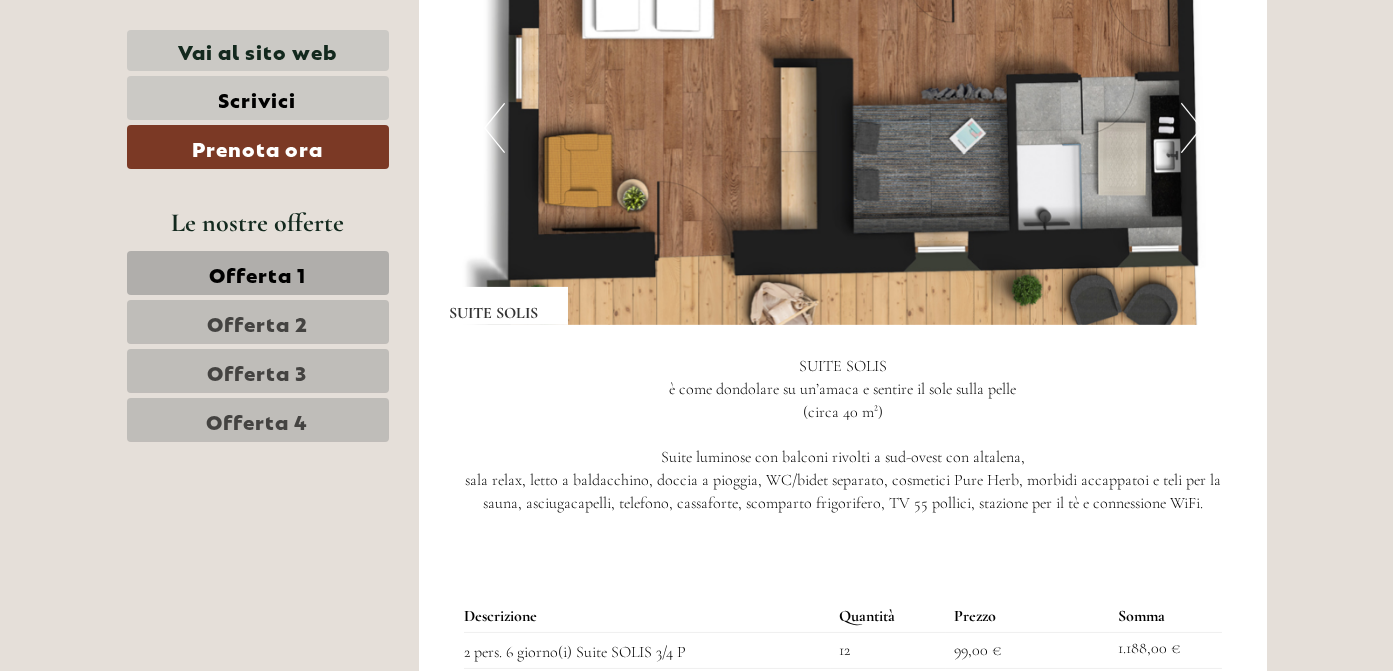 click on "Next" at bounding box center (1191, 128) 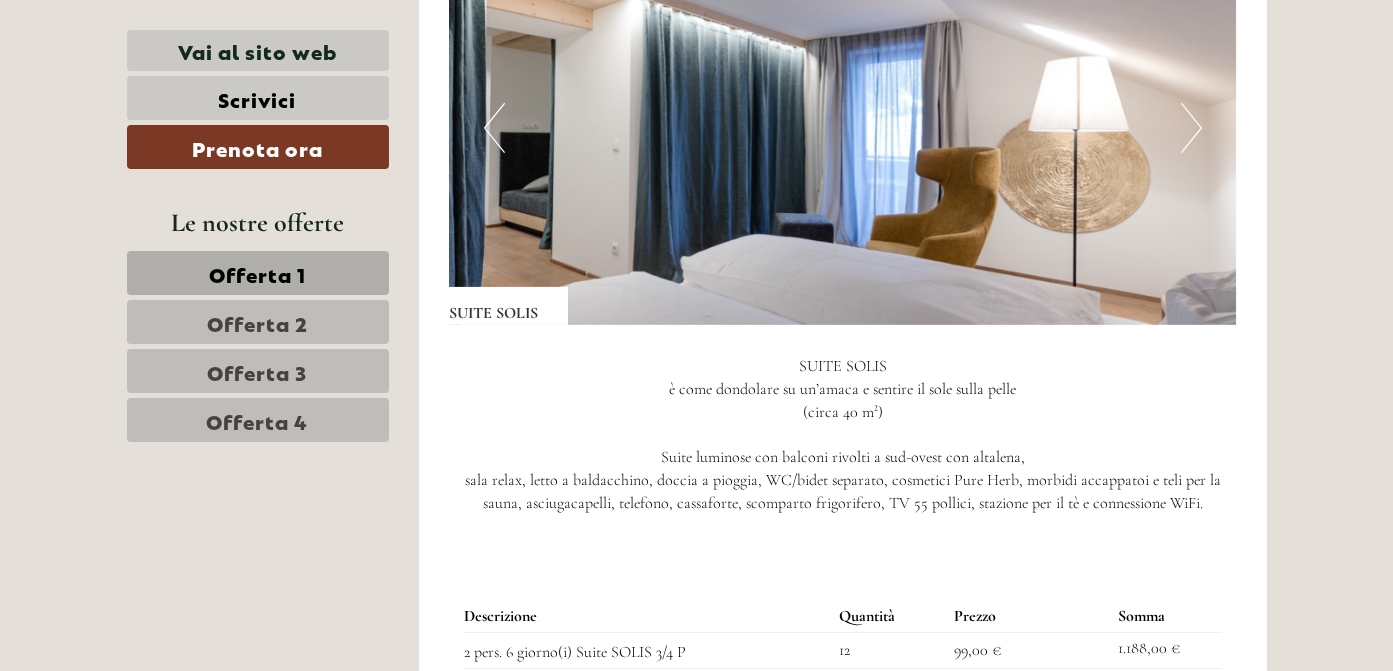 click on "Next" at bounding box center [1191, 128] 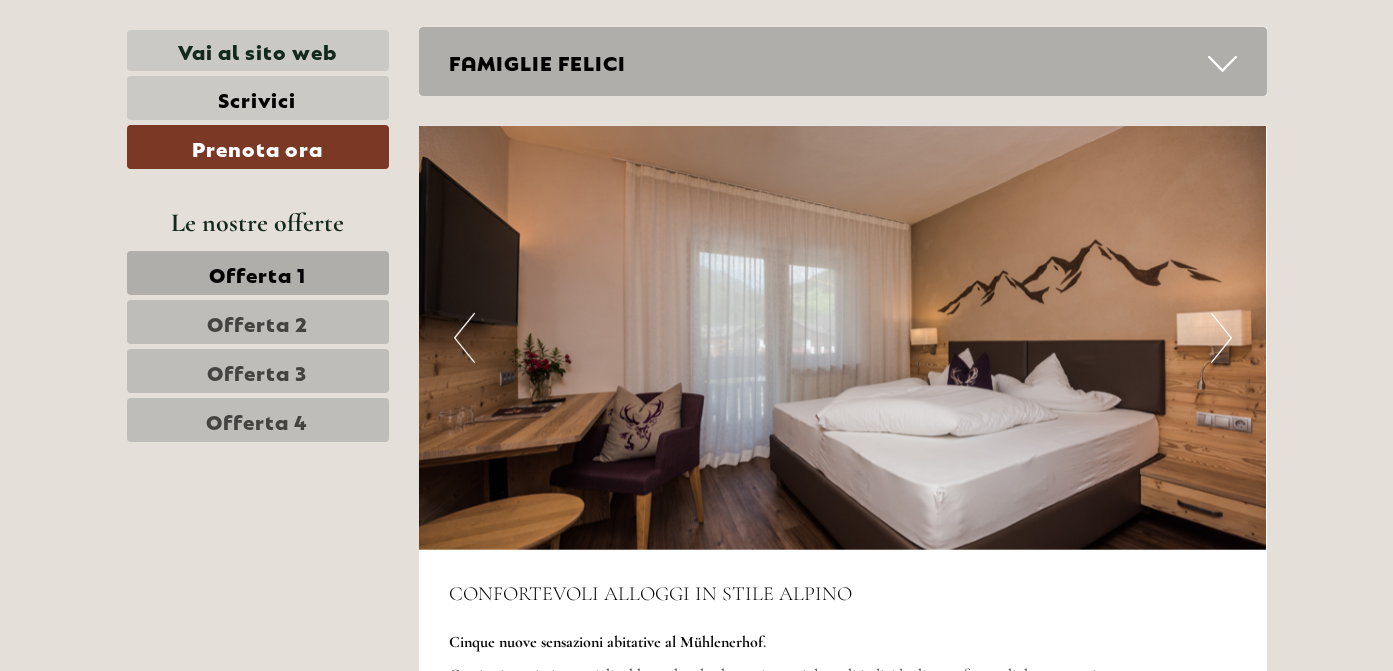 scroll, scrollTop: 6020, scrollLeft: 0, axis: vertical 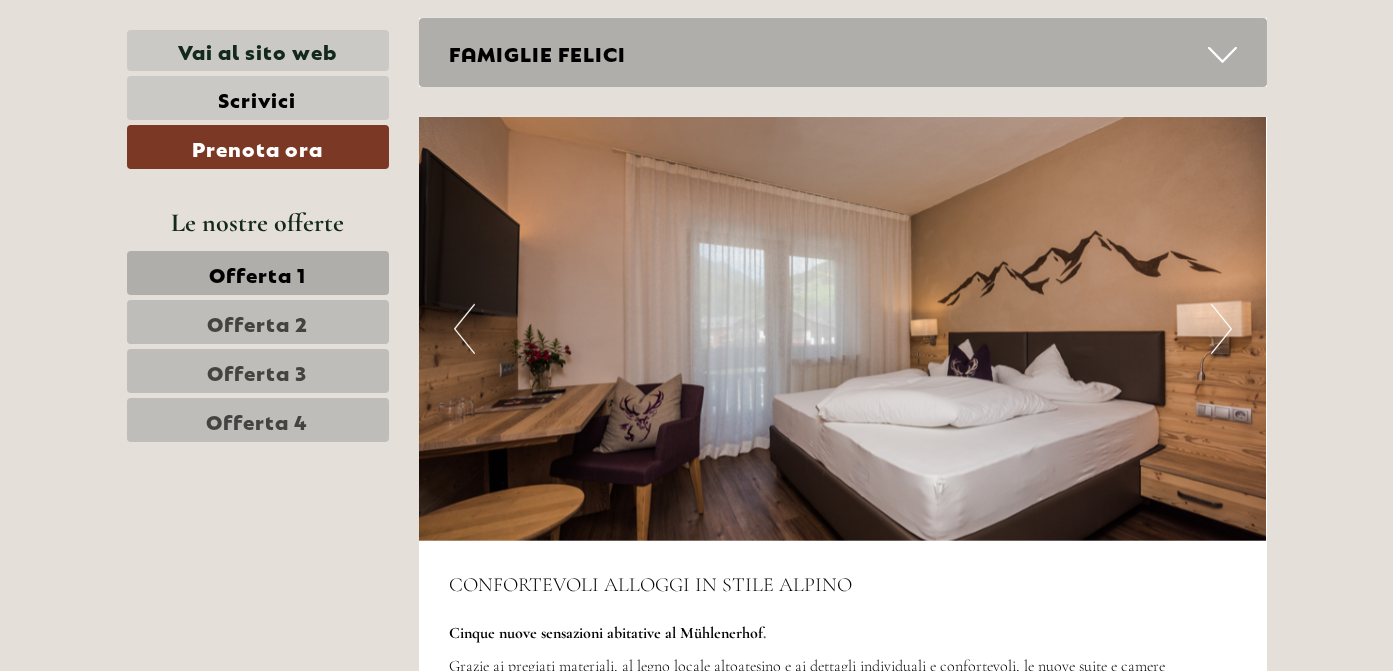 click at bounding box center [1222, 55] 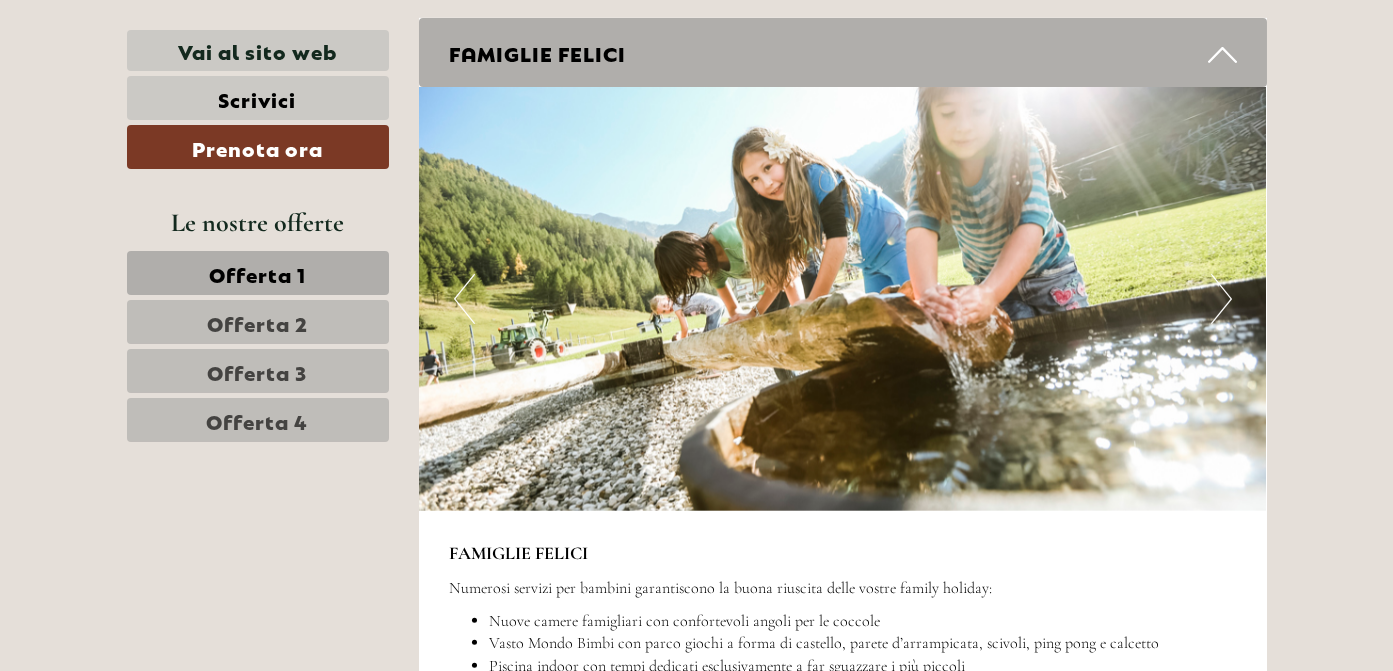 click at bounding box center (1222, 55) 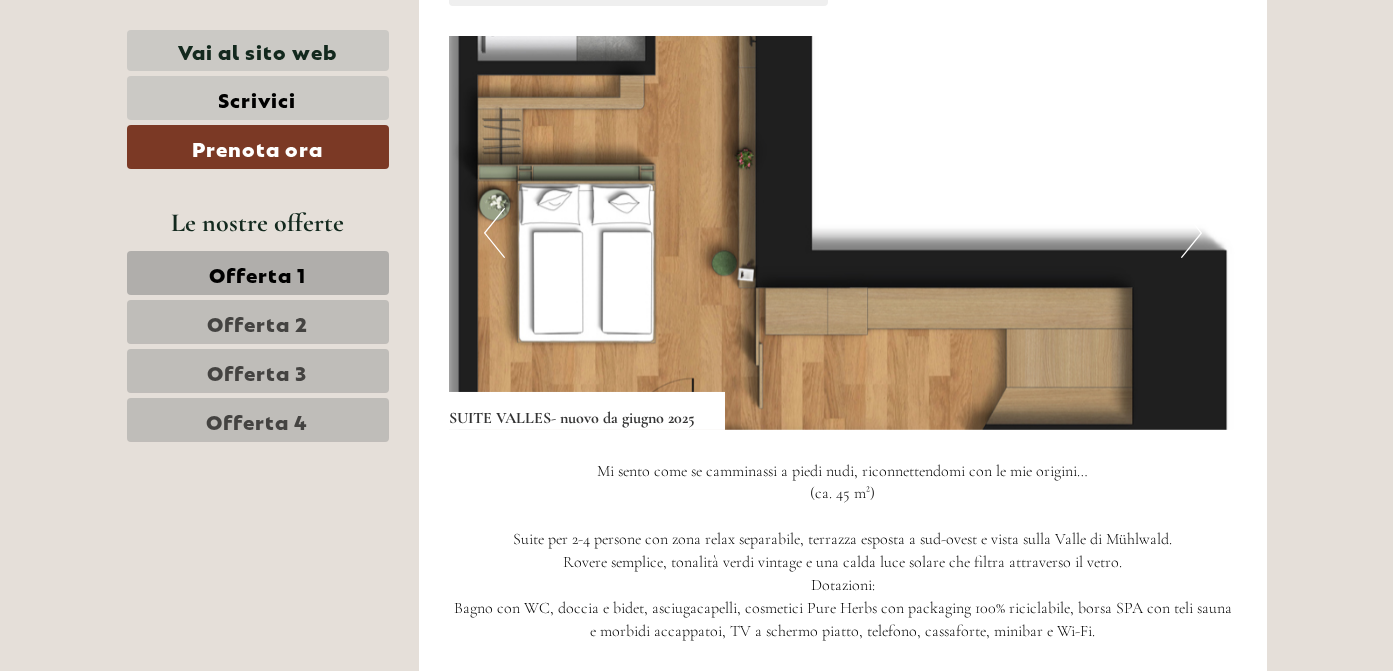 scroll, scrollTop: 1785, scrollLeft: 0, axis: vertical 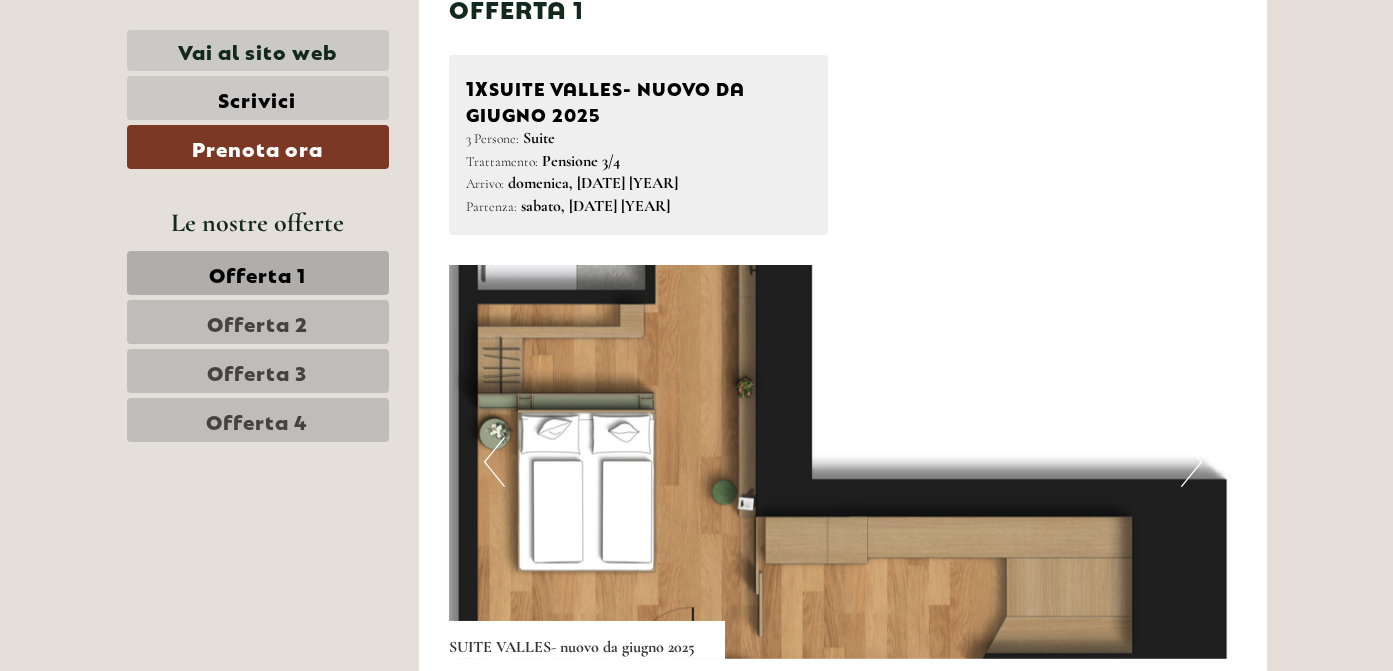 click on "Previous" at bounding box center (494, 462) 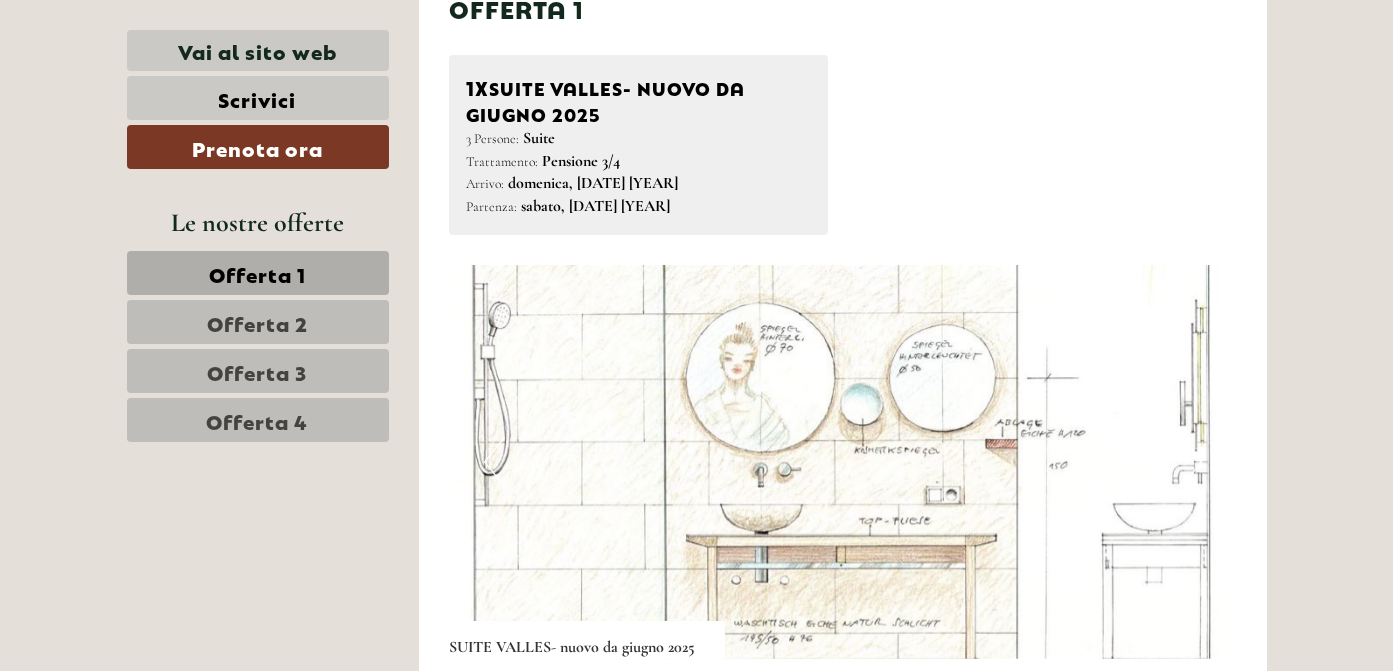 click on "Previous" at bounding box center [494, 462] 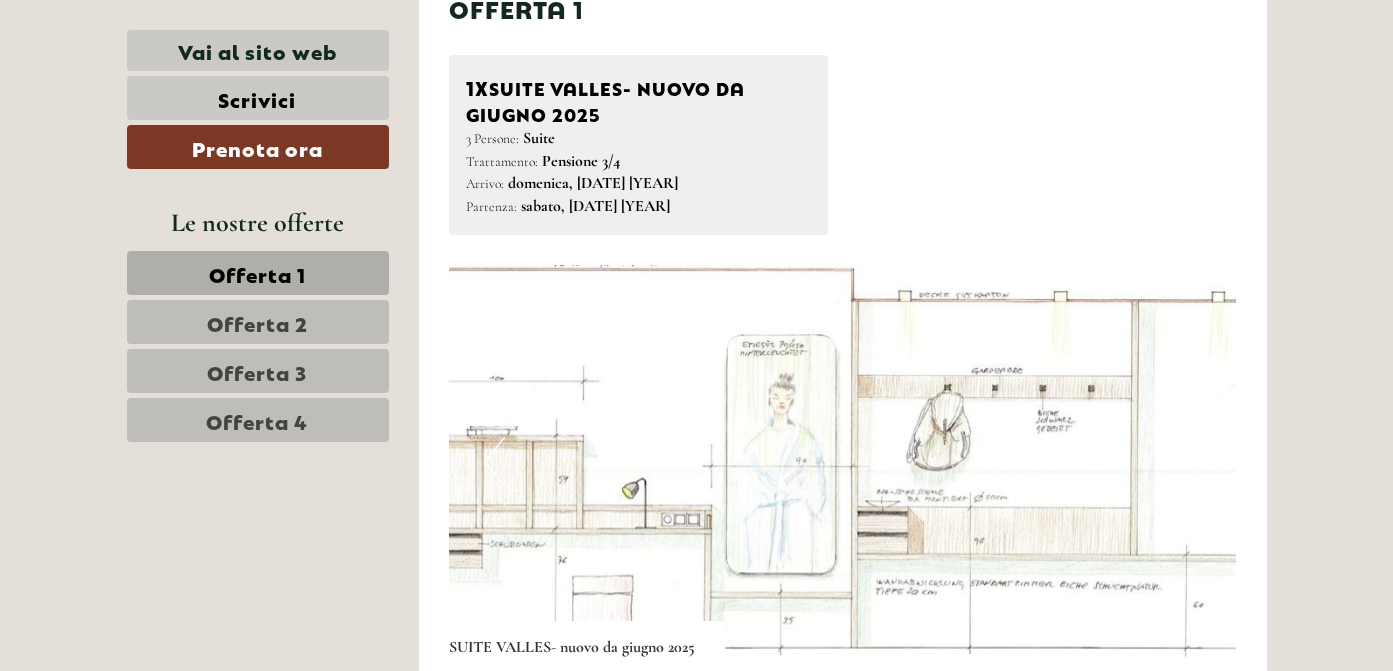 click on "Previous" at bounding box center (494, 462) 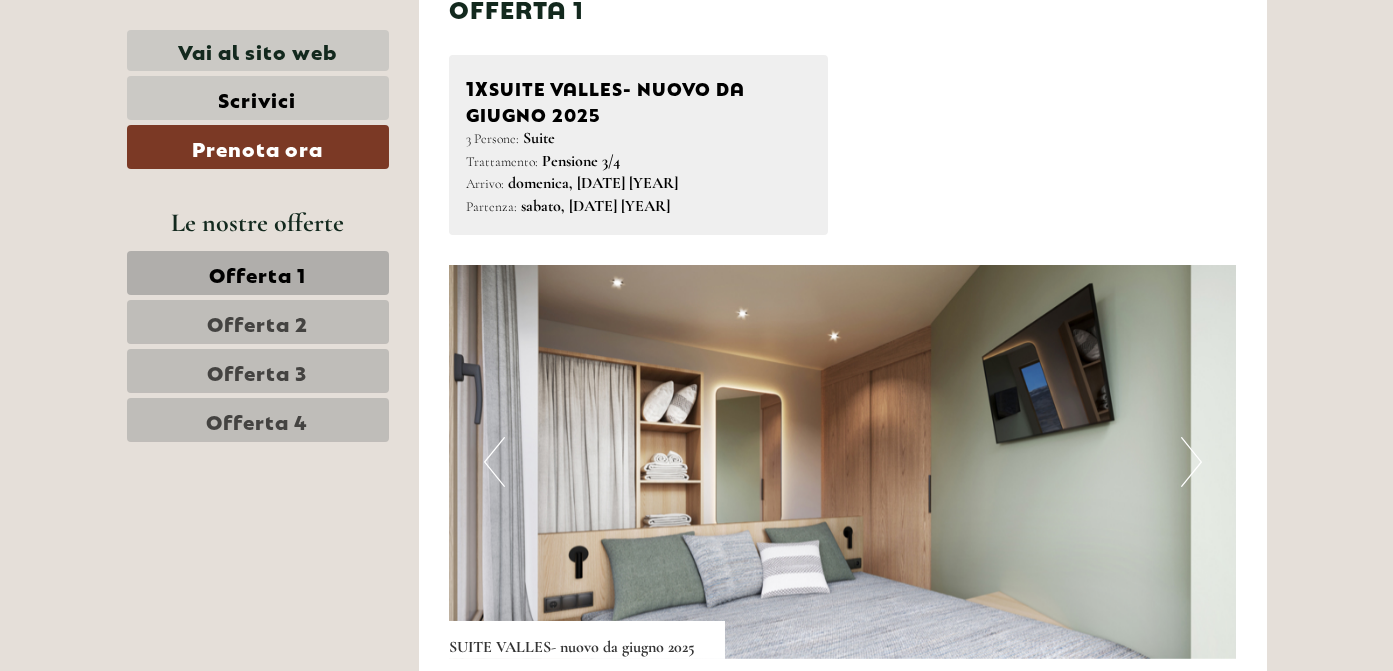 click on "Previous" at bounding box center (494, 462) 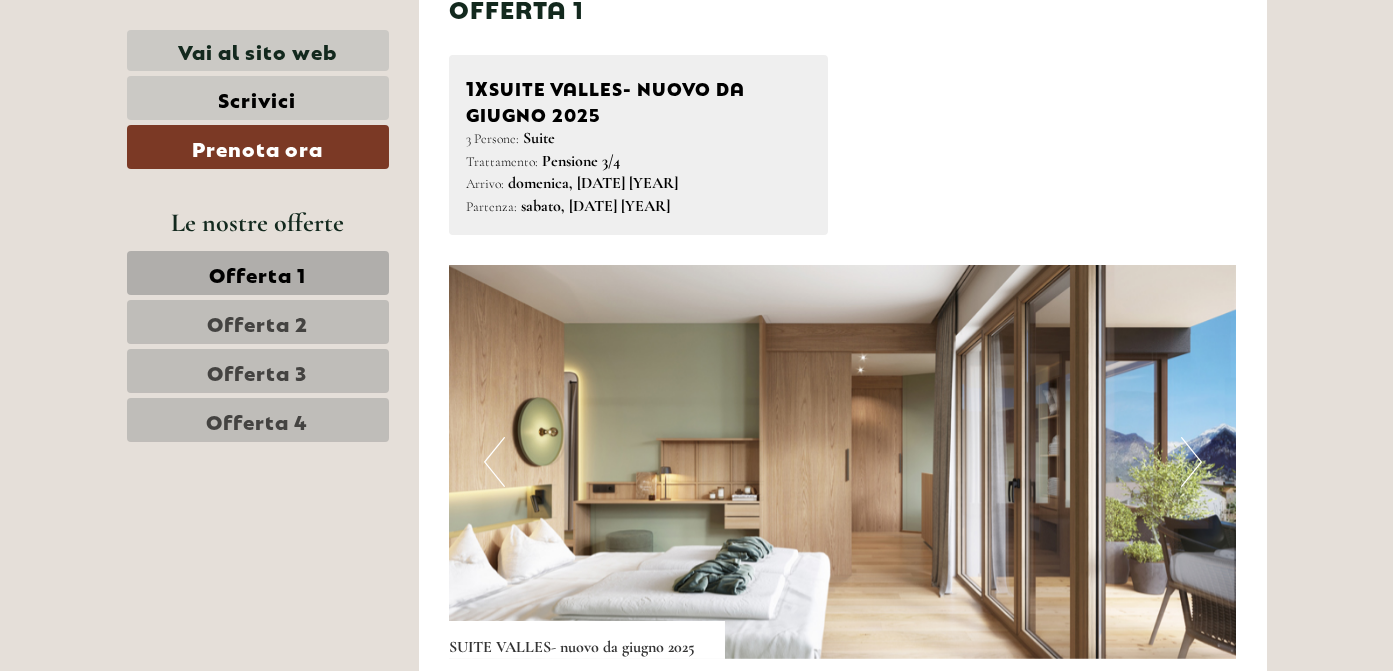 click on "Previous" at bounding box center (494, 462) 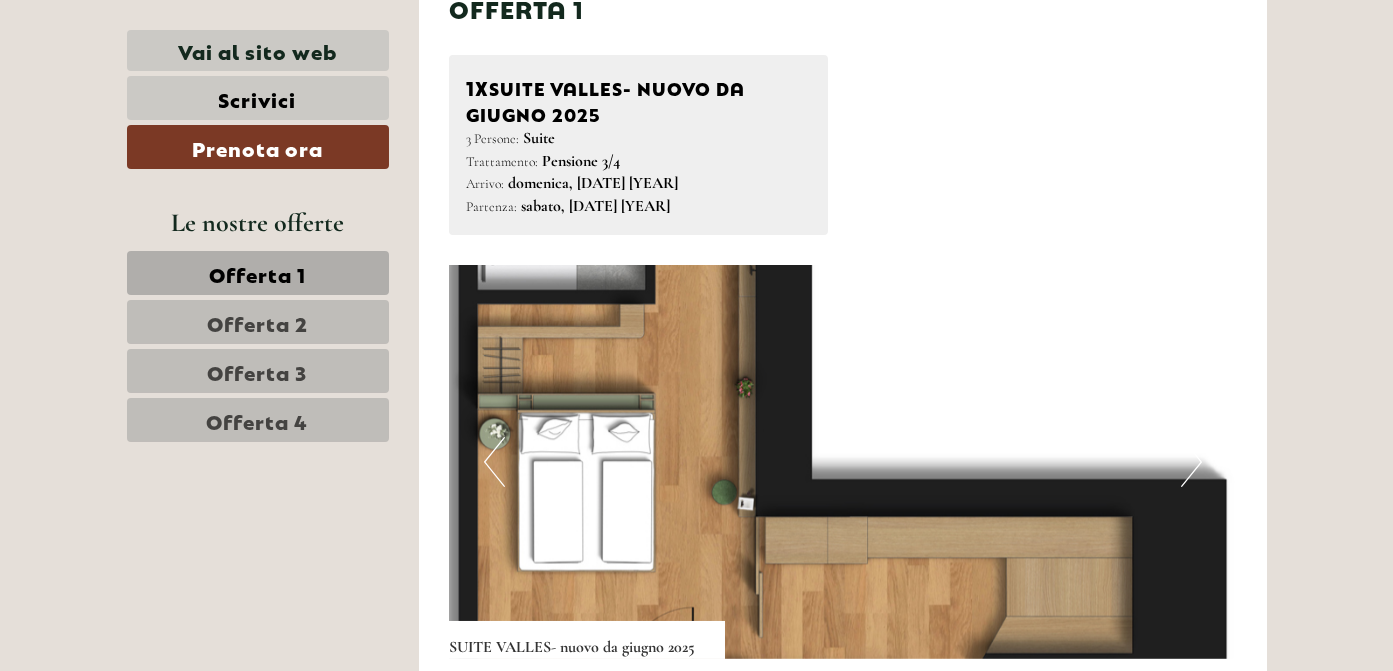 click on "Next" at bounding box center [1191, 462] 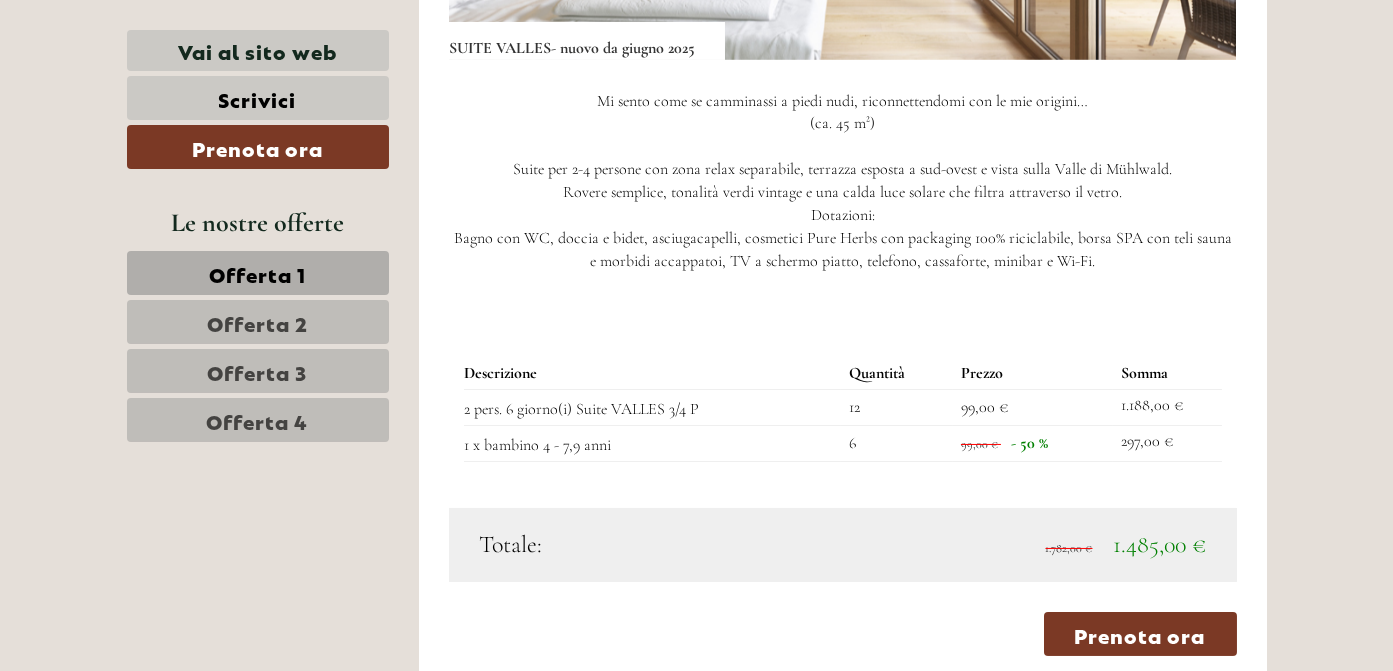 scroll, scrollTop: 2385, scrollLeft: 0, axis: vertical 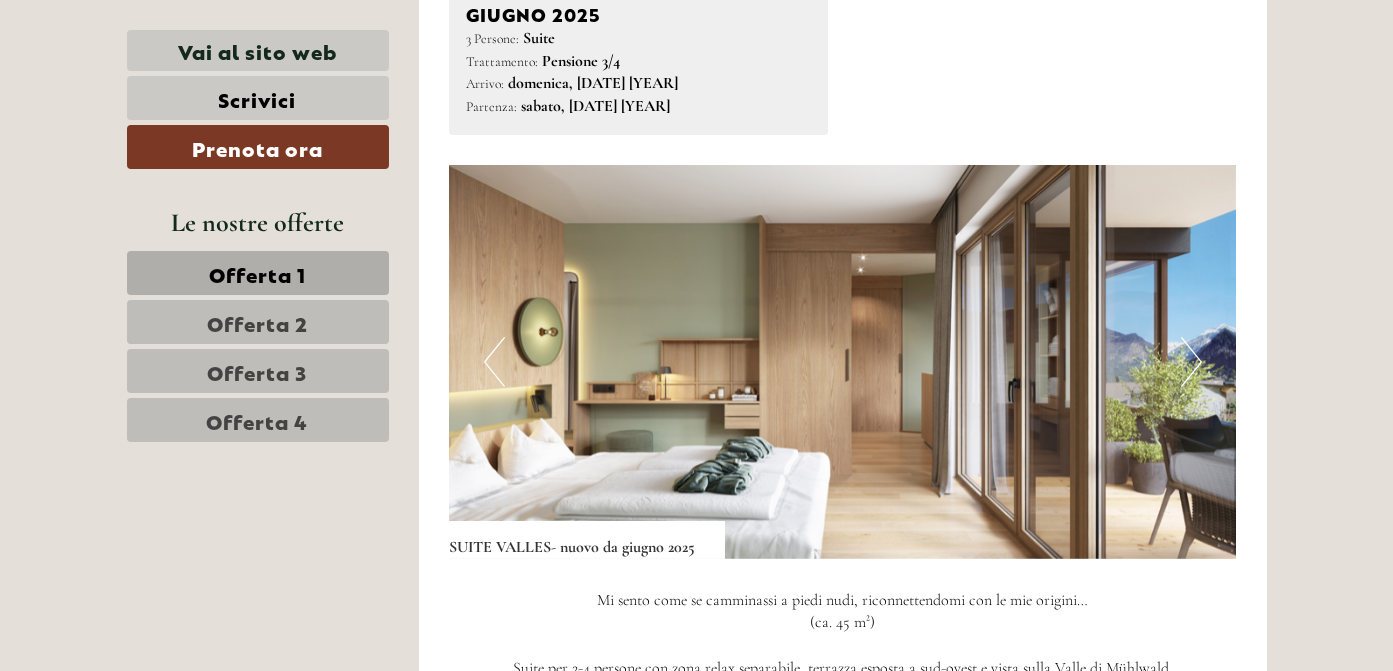click on "Next" at bounding box center [1191, 362] 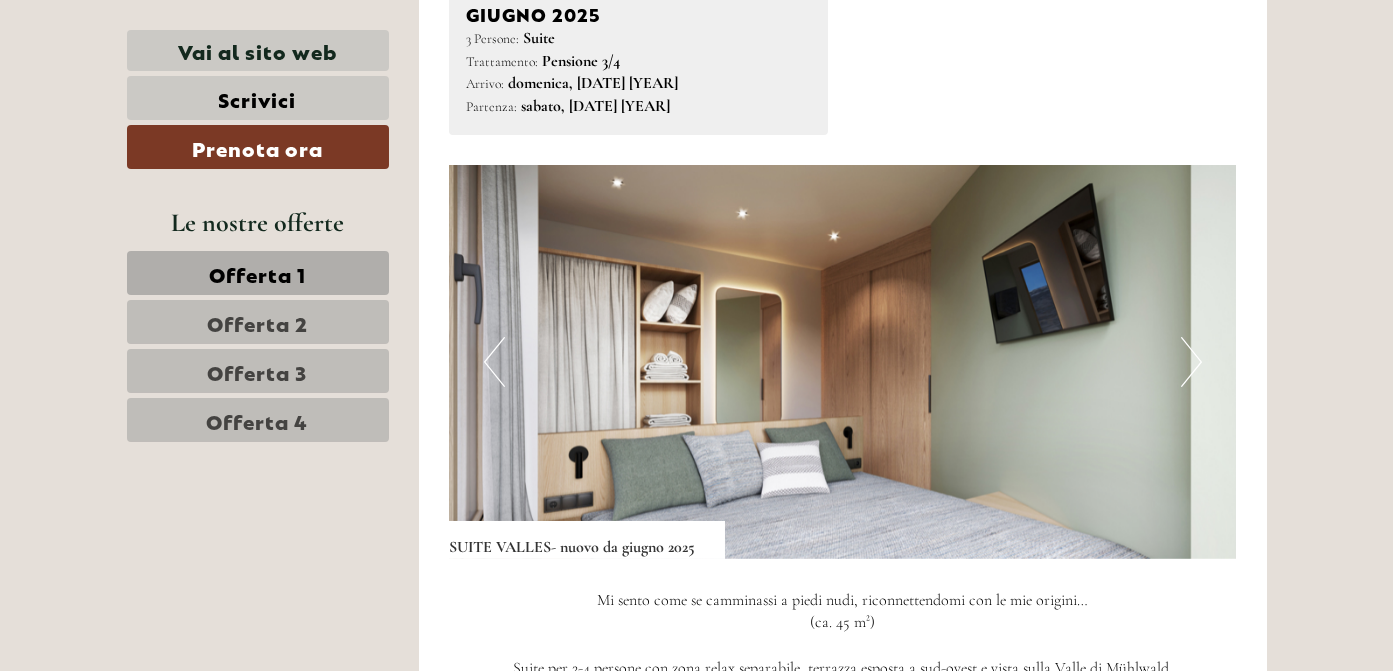 click on "Next" at bounding box center (1191, 362) 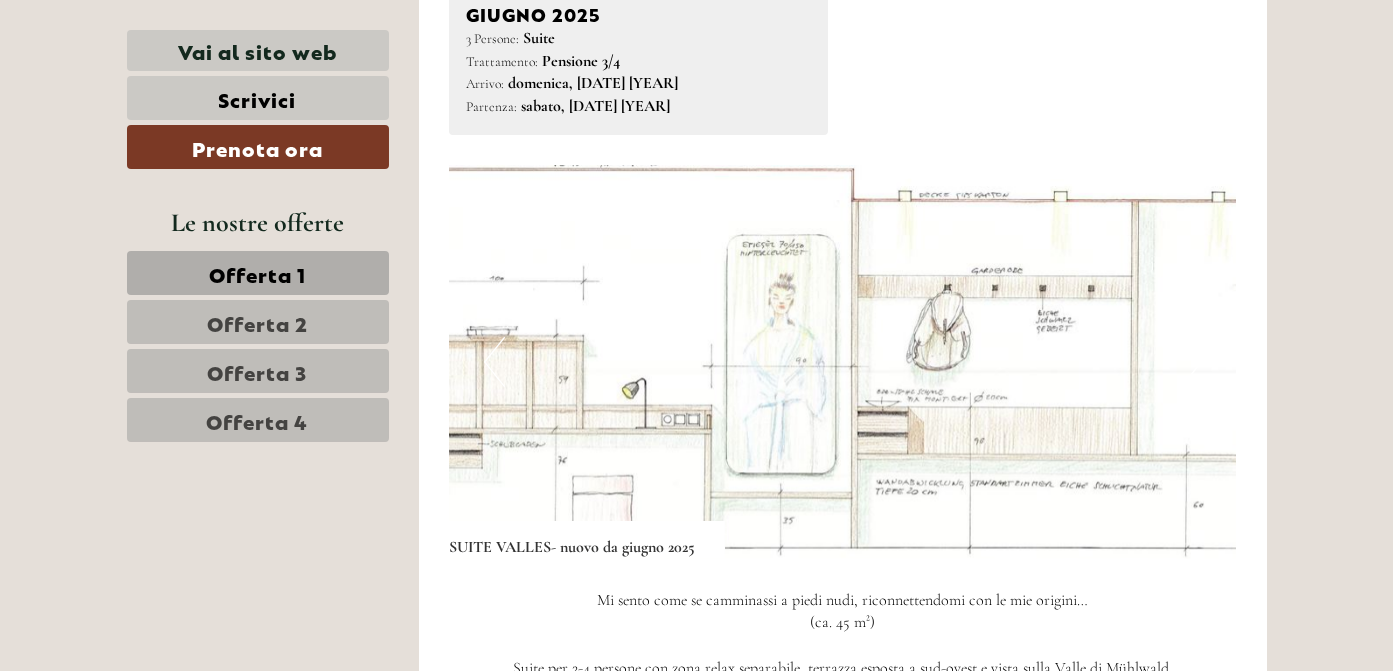 click on "Next" at bounding box center [1191, 362] 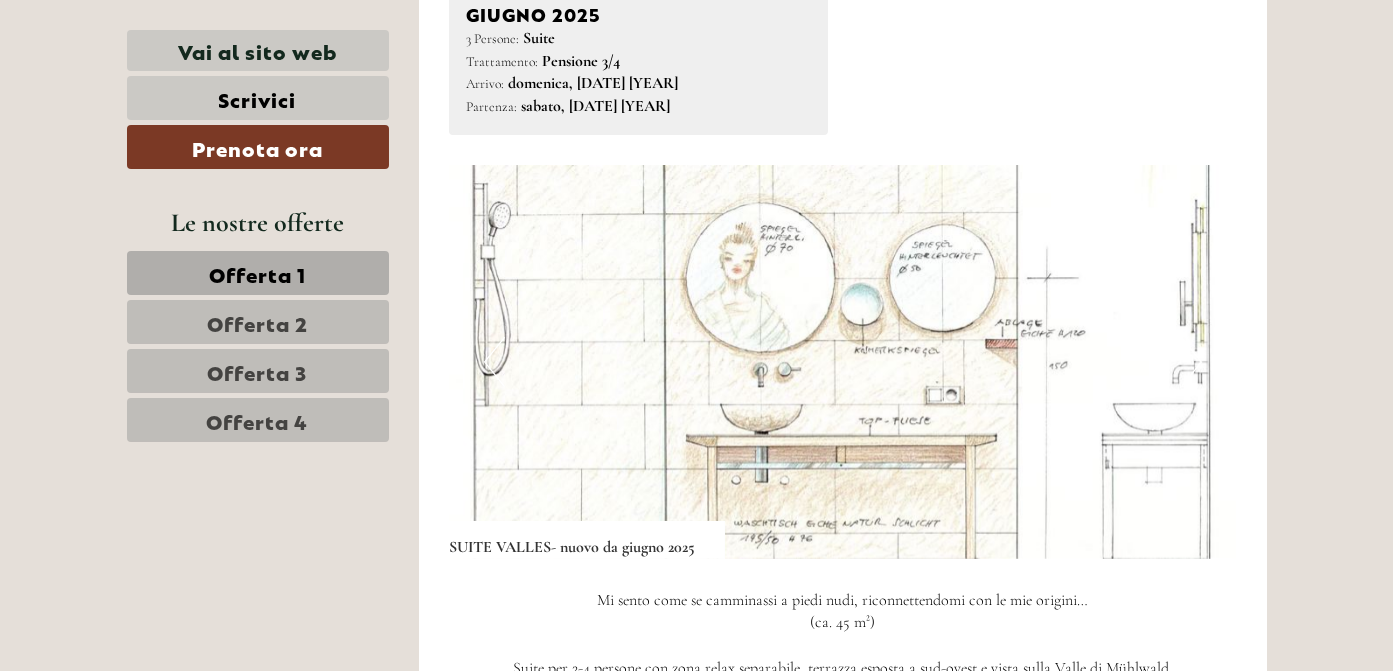 click on "Next" at bounding box center (1191, 362) 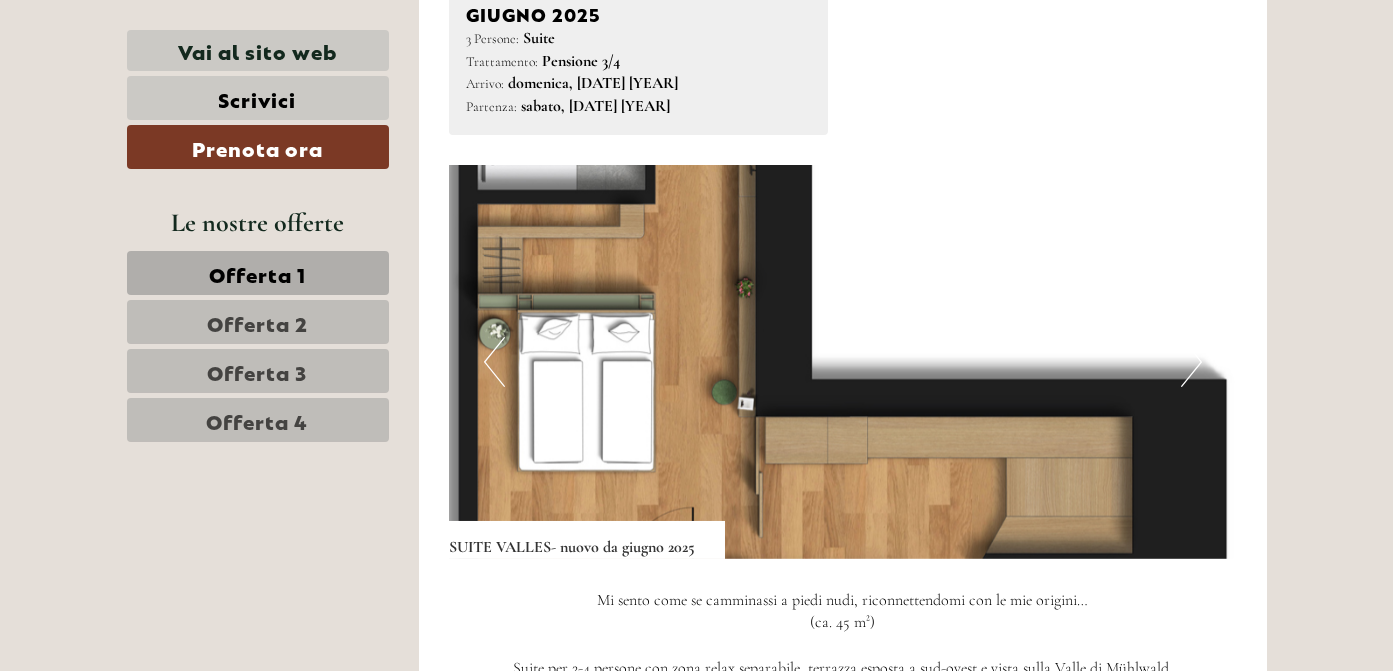 click on "Next" at bounding box center [1191, 362] 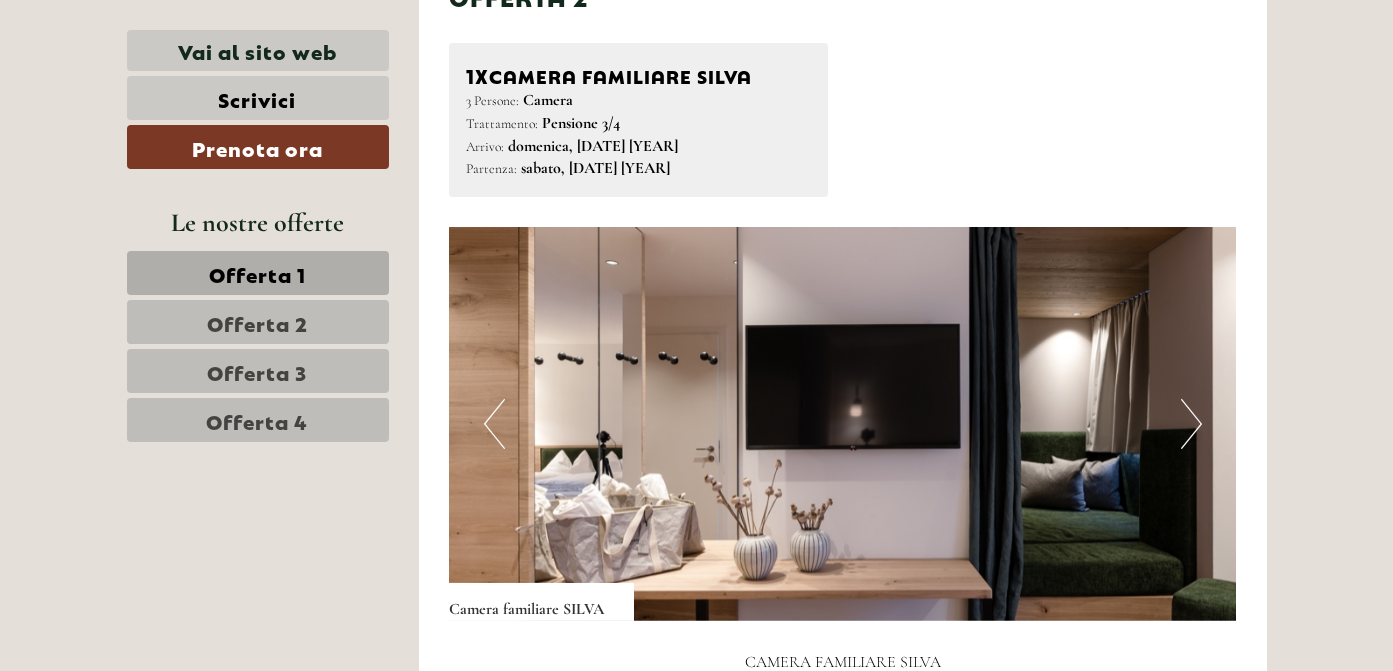 scroll, scrollTop: 3285, scrollLeft: 0, axis: vertical 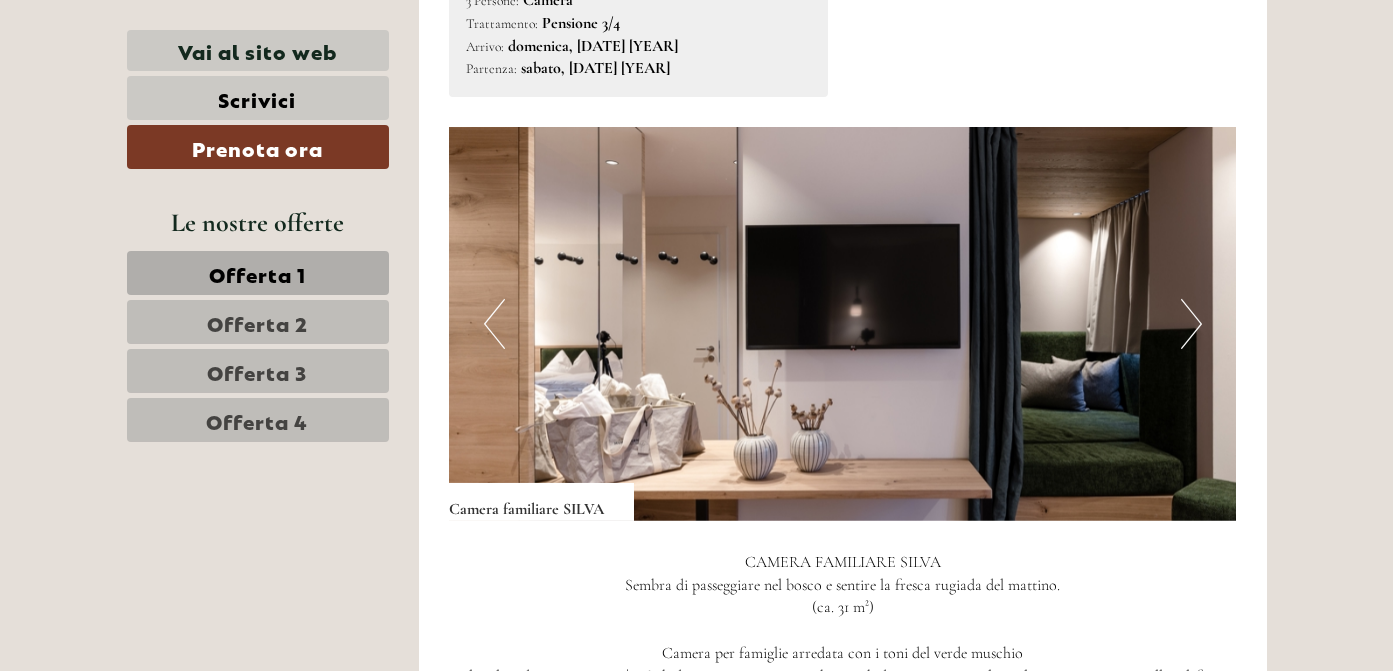 click on "Next" at bounding box center [1191, 324] 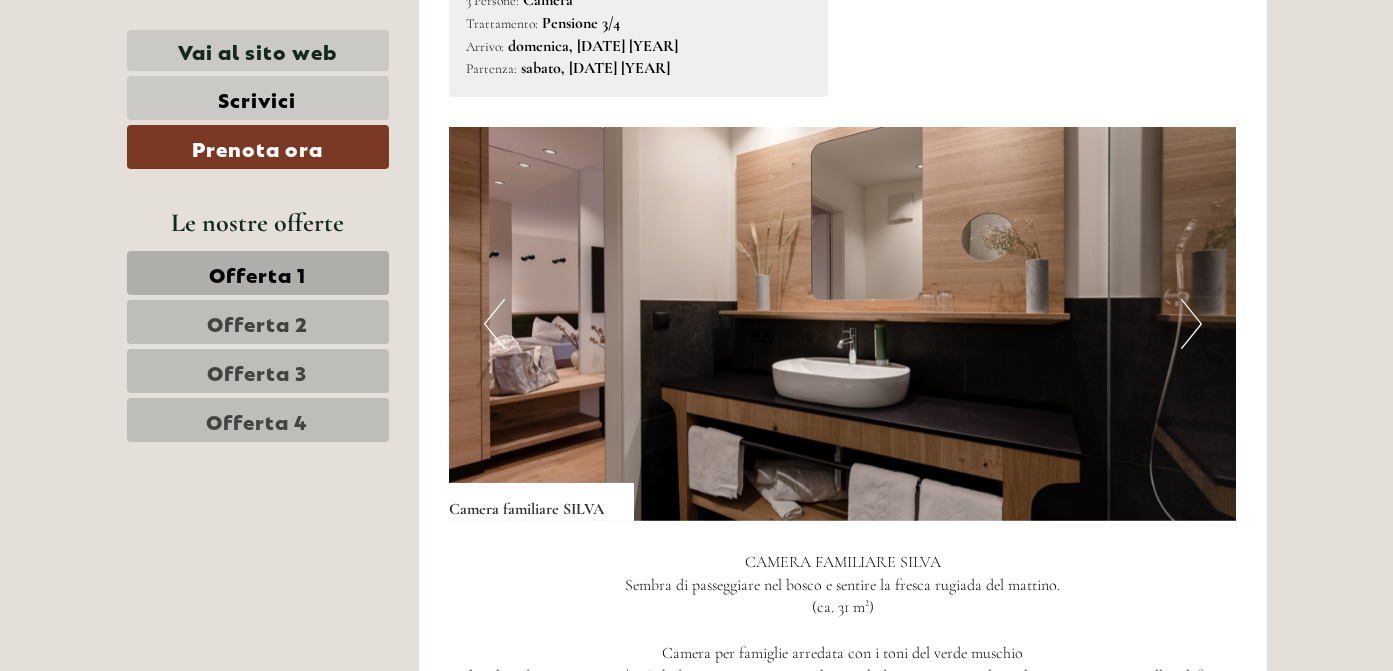 click on "Next" at bounding box center (1191, 324) 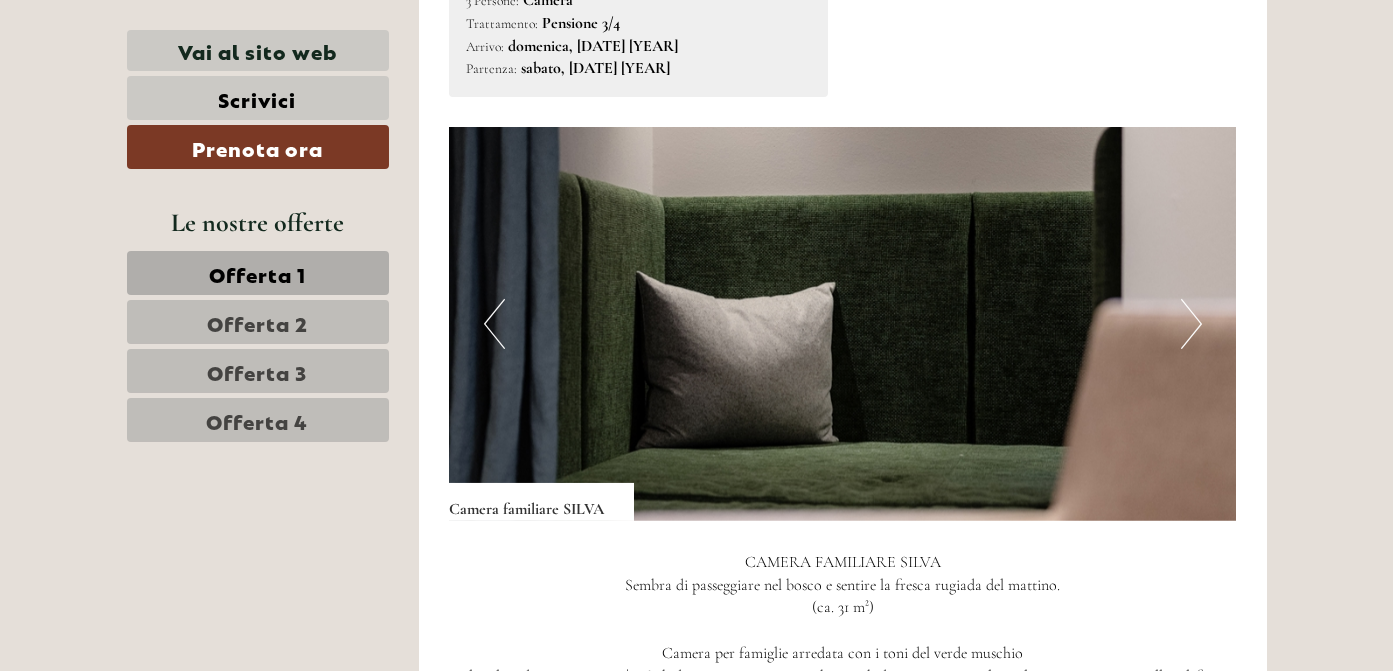 click on "Next" at bounding box center [1191, 324] 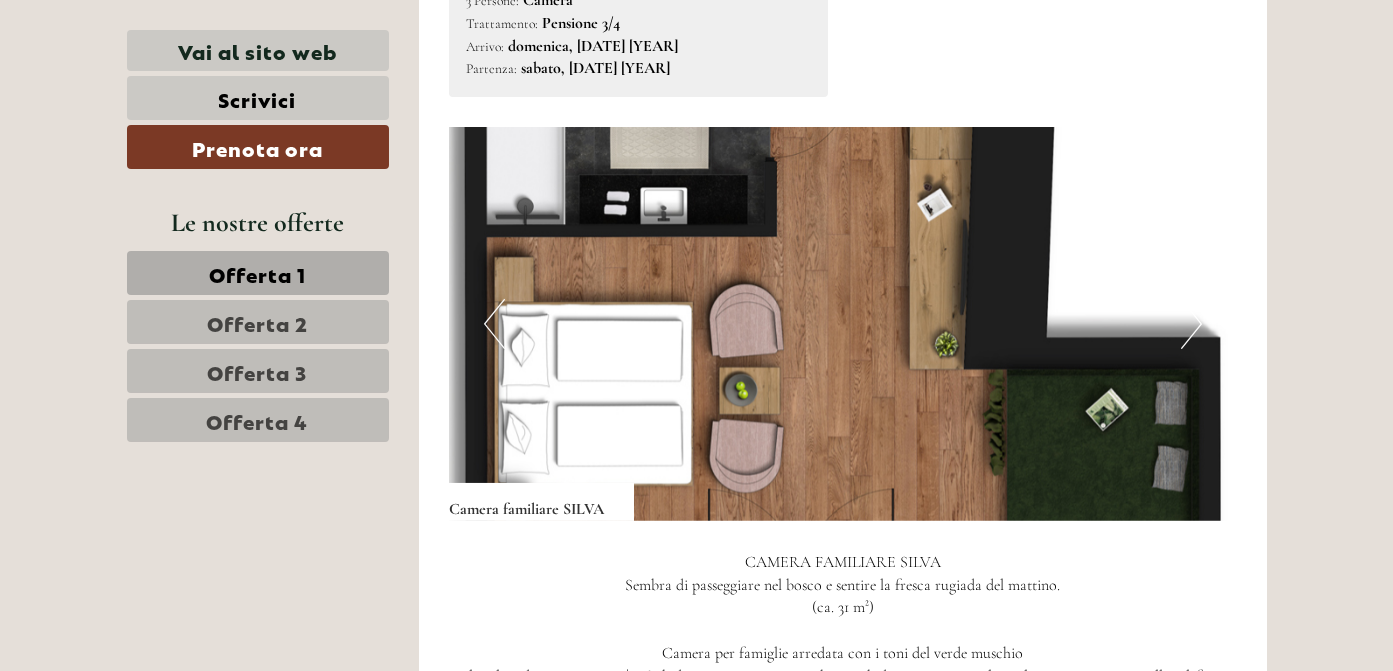 click on "Next" at bounding box center [1191, 324] 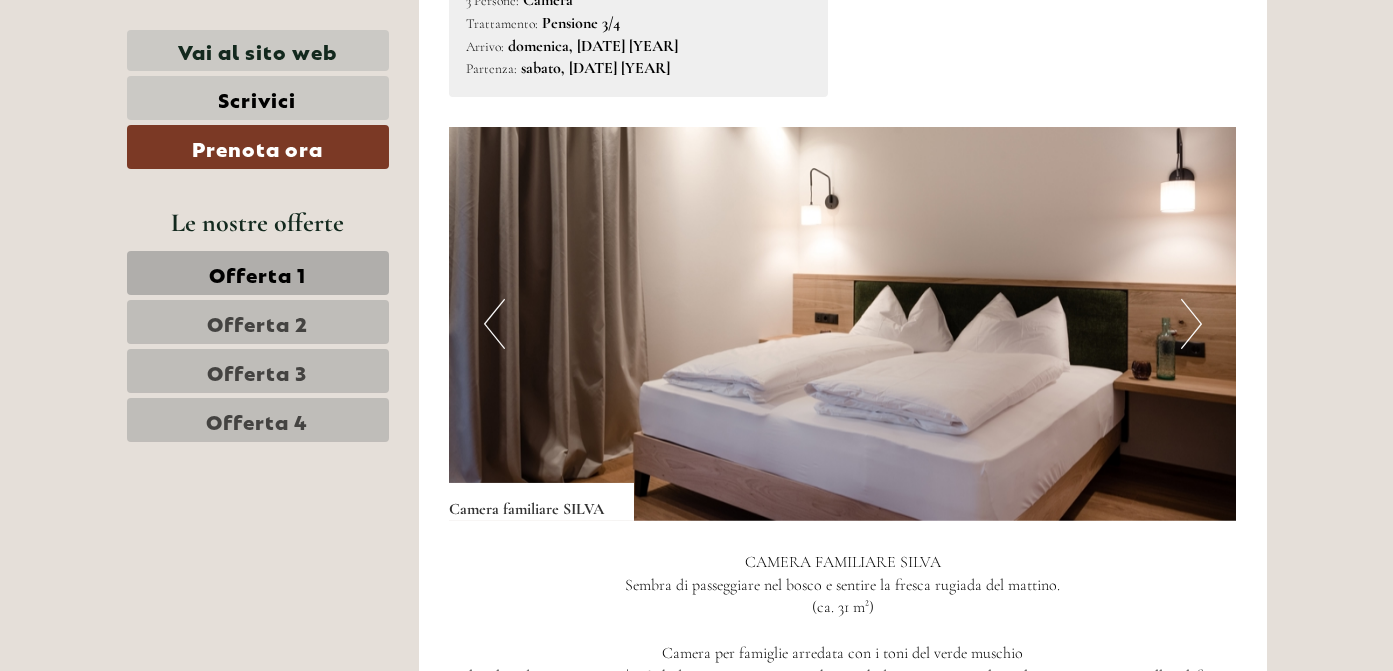 click on "Next" at bounding box center (1191, 324) 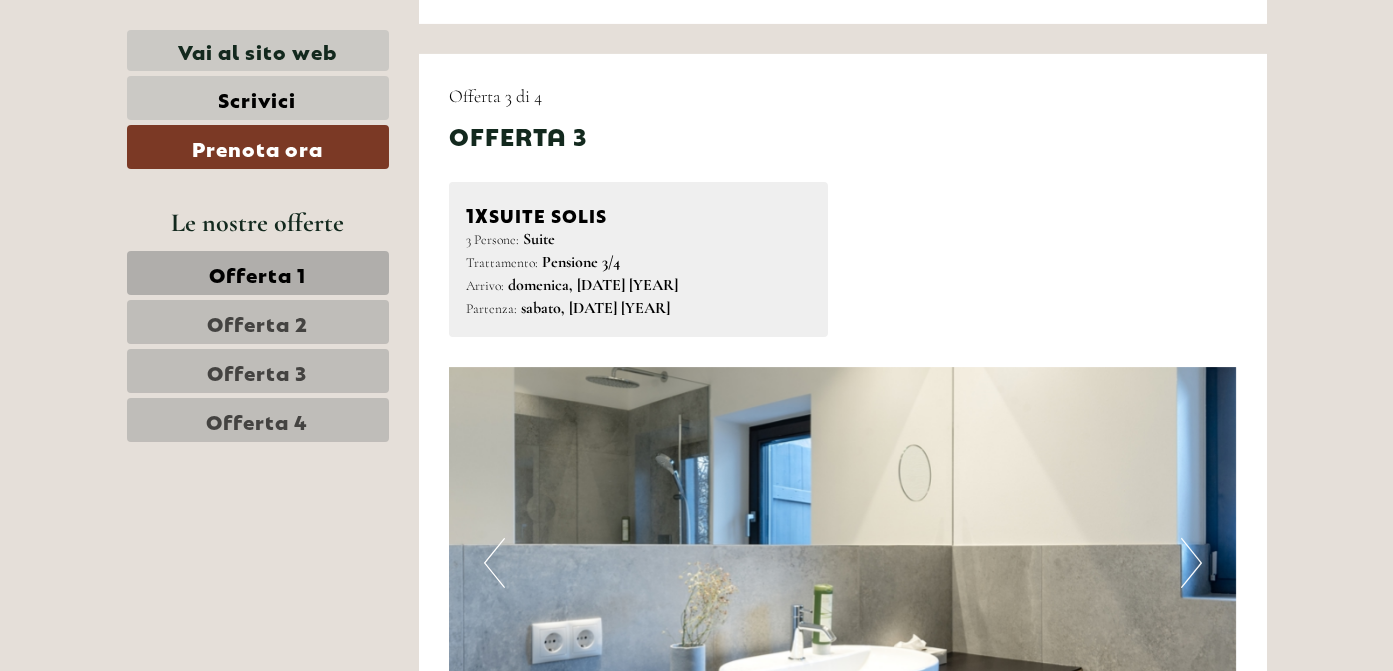 scroll, scrollTop: 4585, scrollLeft: 0, axis: vertical 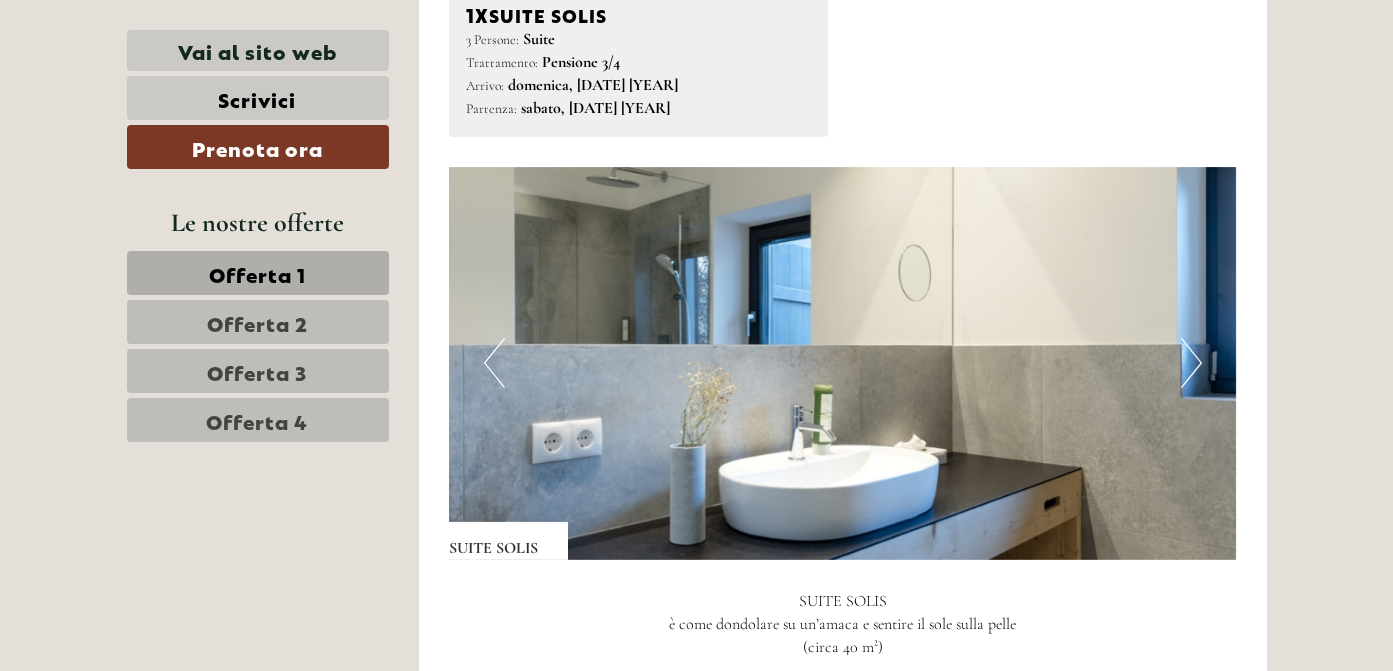 click on "Next" at bounding box center (1191, 363) 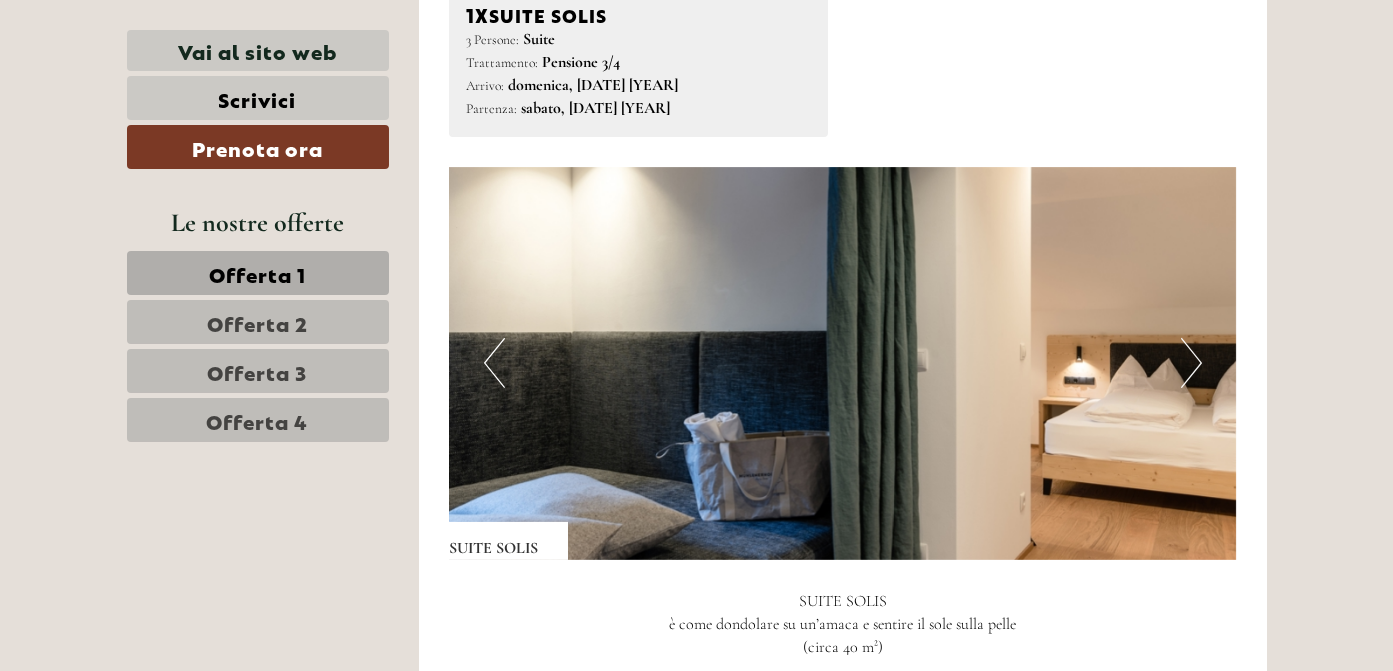 click on "Next" at bounding box center (1191, 363) 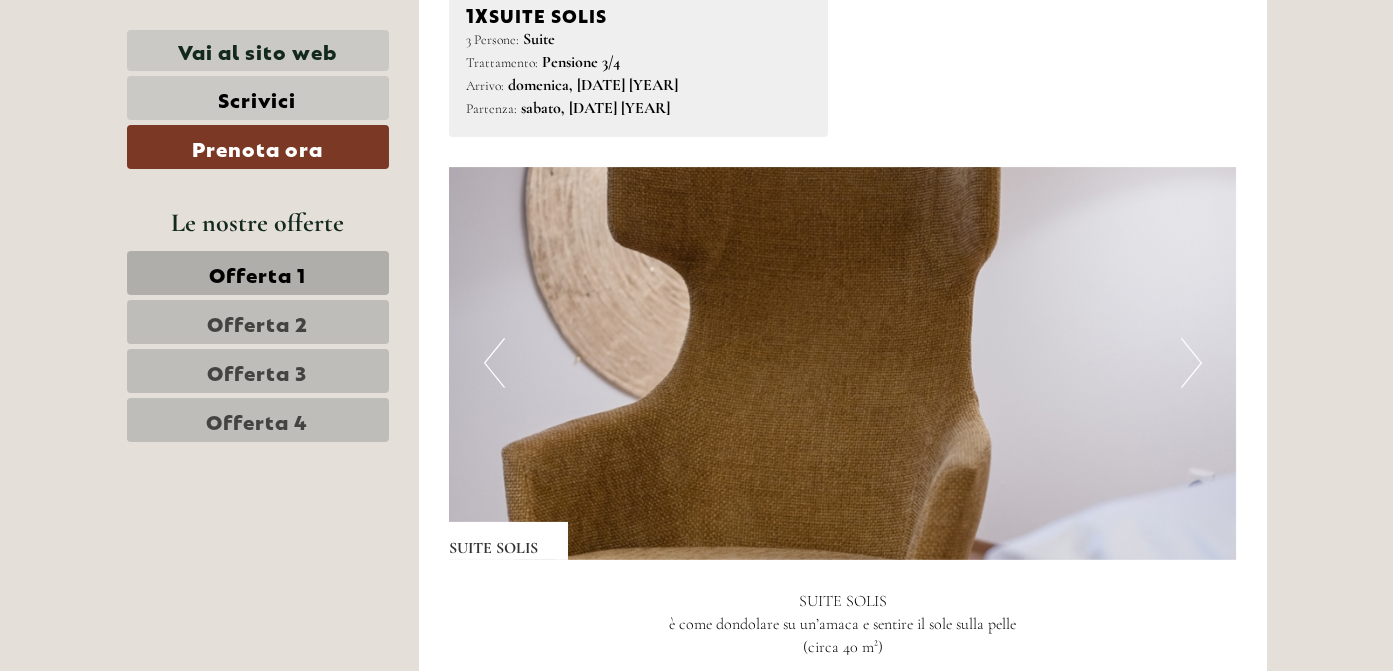 click on "Next" at bounding box center [1191, 363] 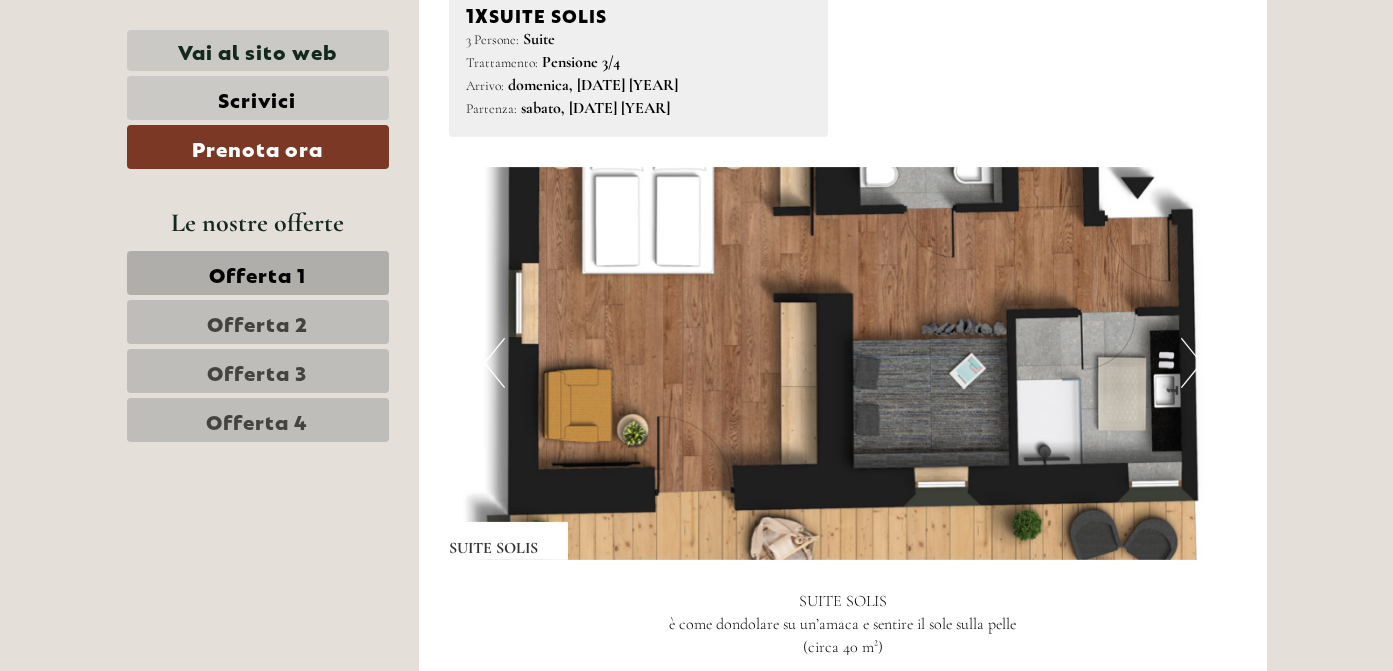 click on "Next" at bounding box center [1191, 363] 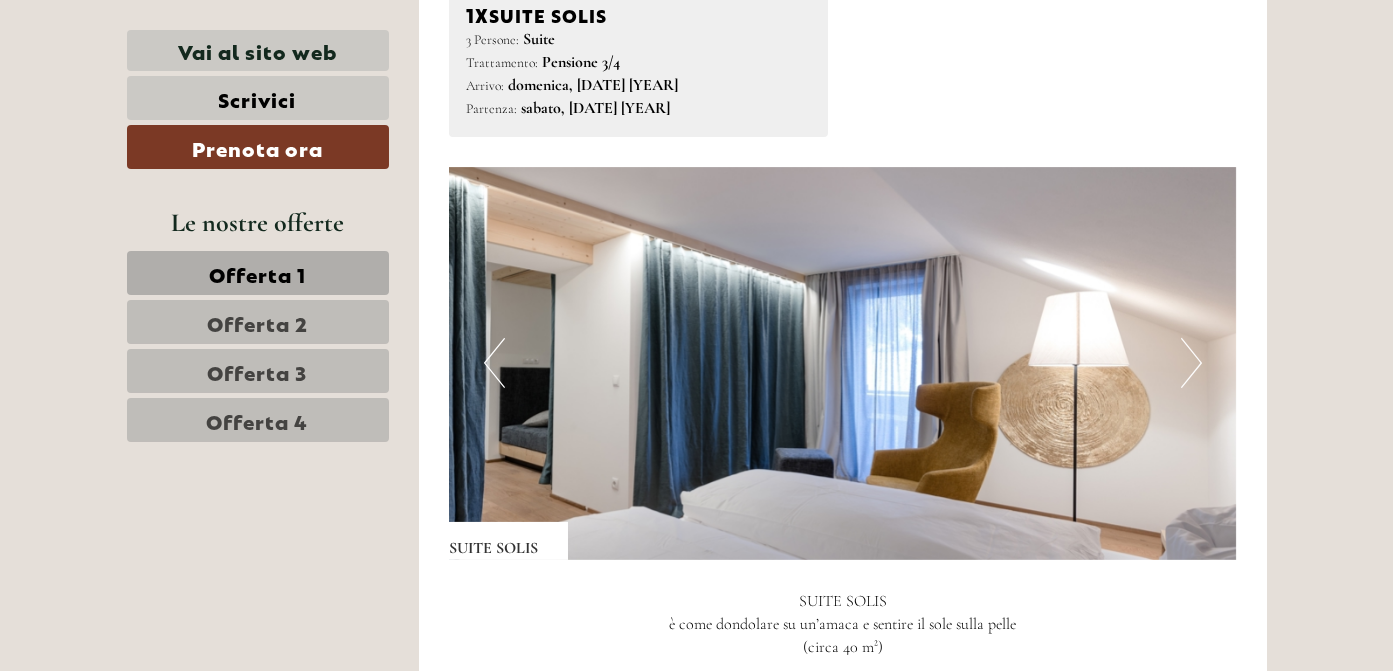 click on "Next" at bounding box center (1191, 363) 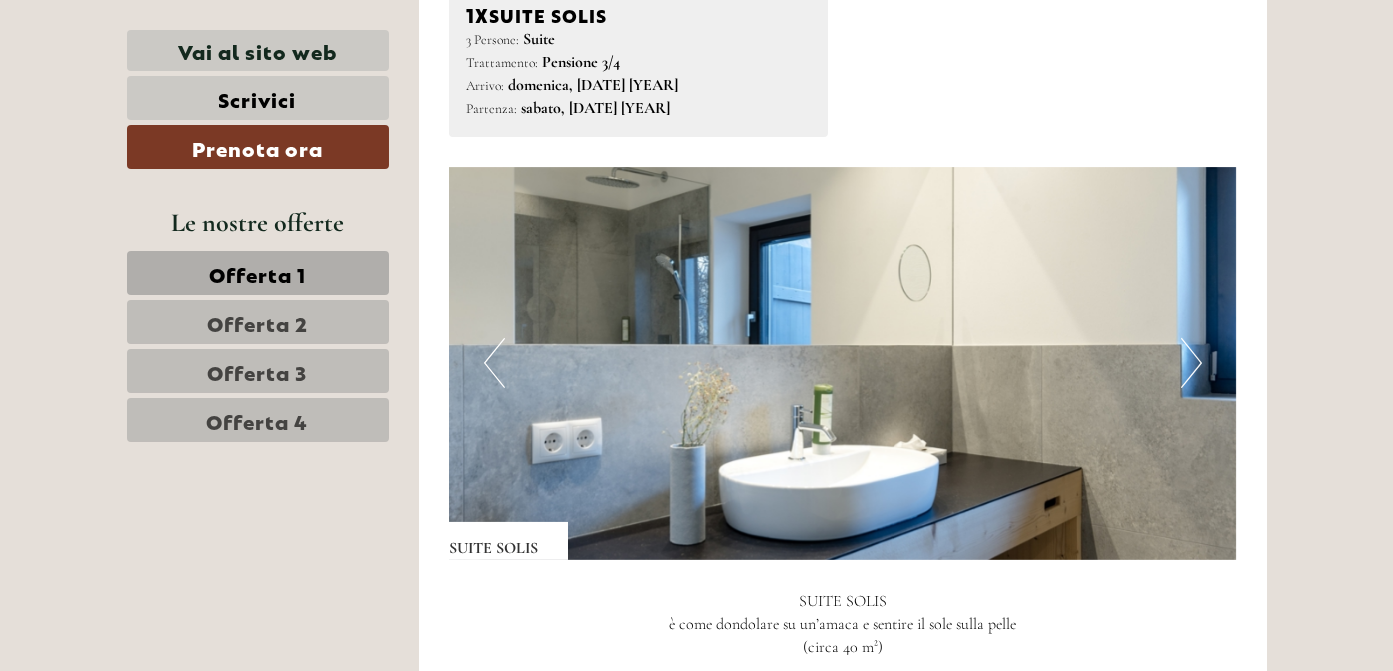 click on "Next" at bounding box center [1191, 363] 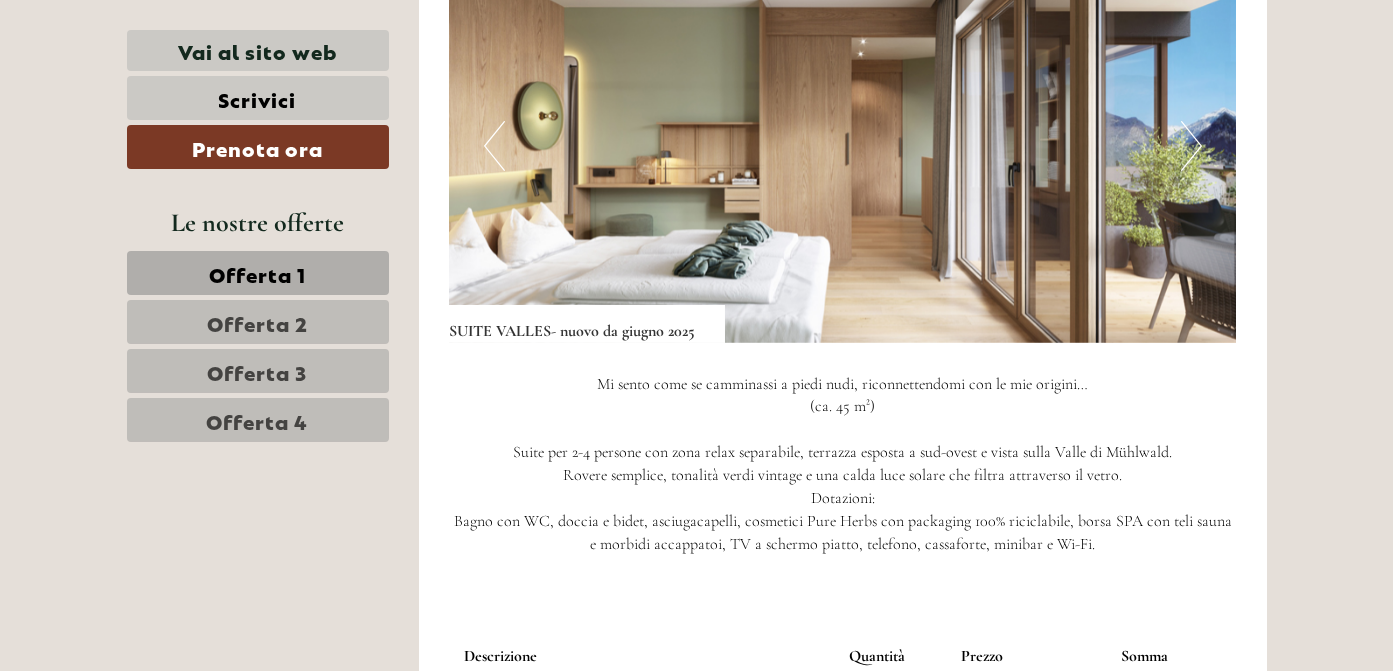 scroll, scrollTop: 1985, scrollLeft: 0, axis: vertical 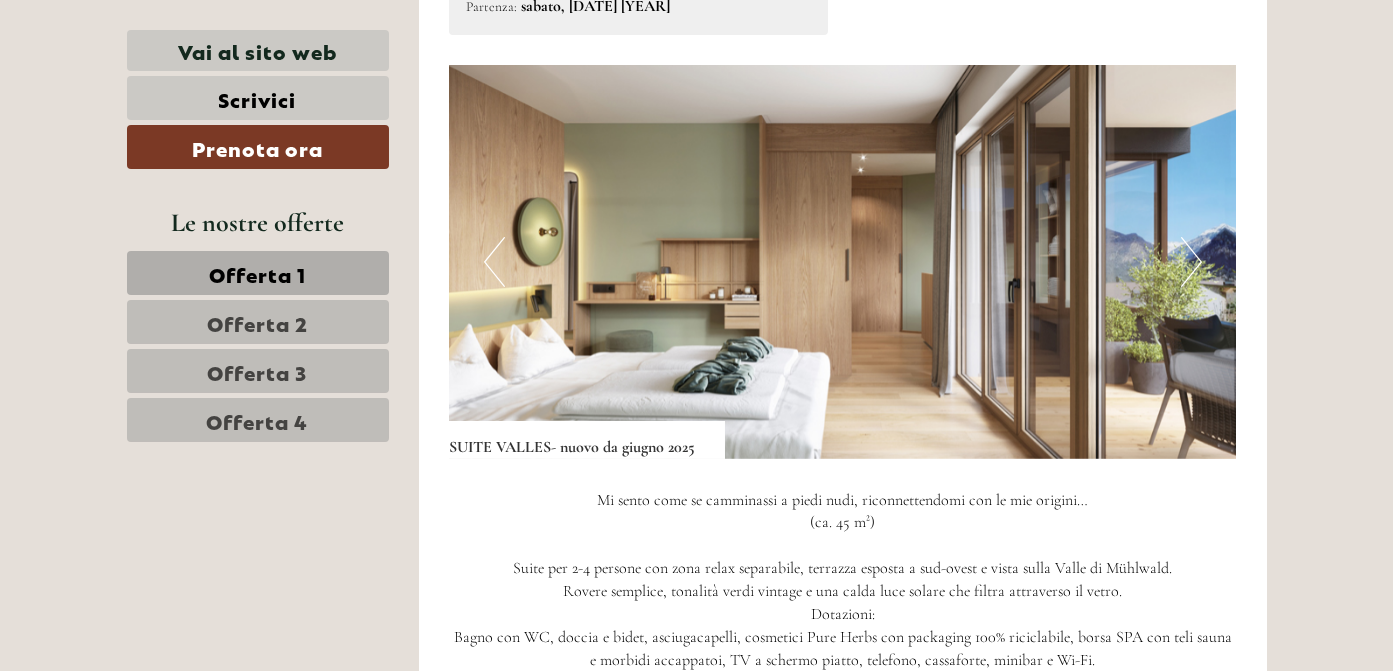click on "Next" at bounding box center (1191, 262) 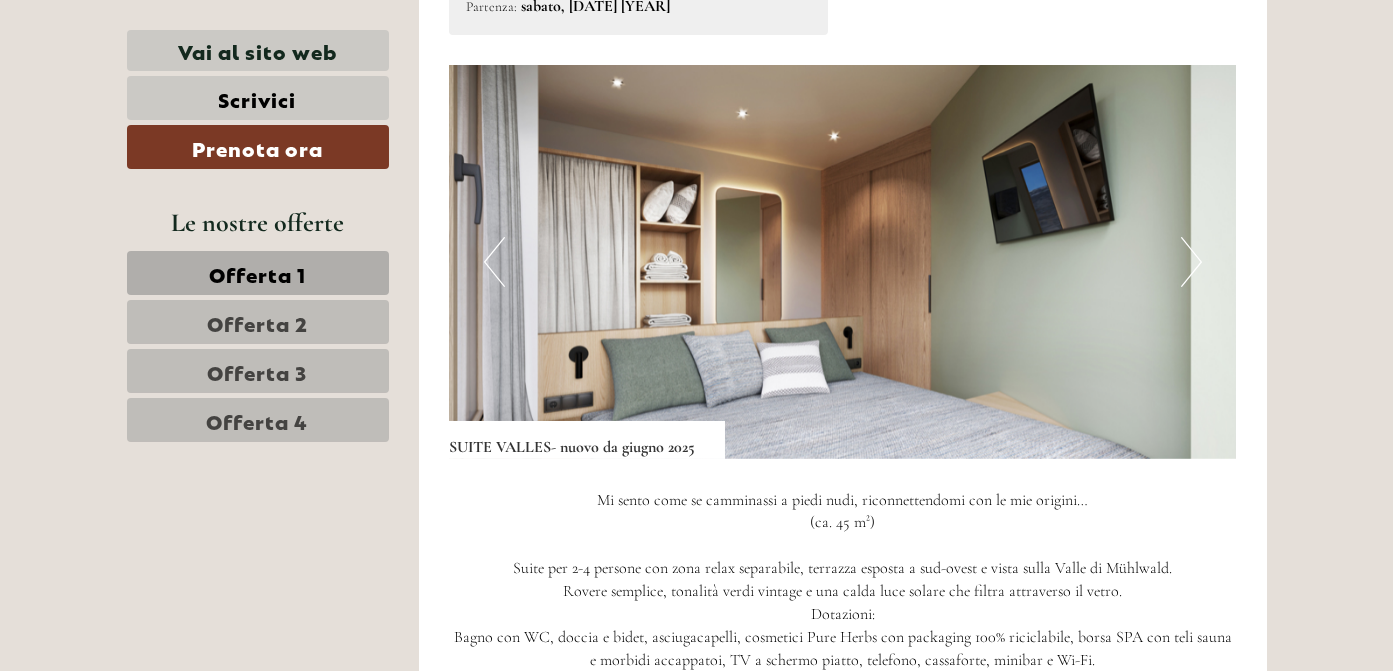 click on "Next" at bounding box center [1191, 262] 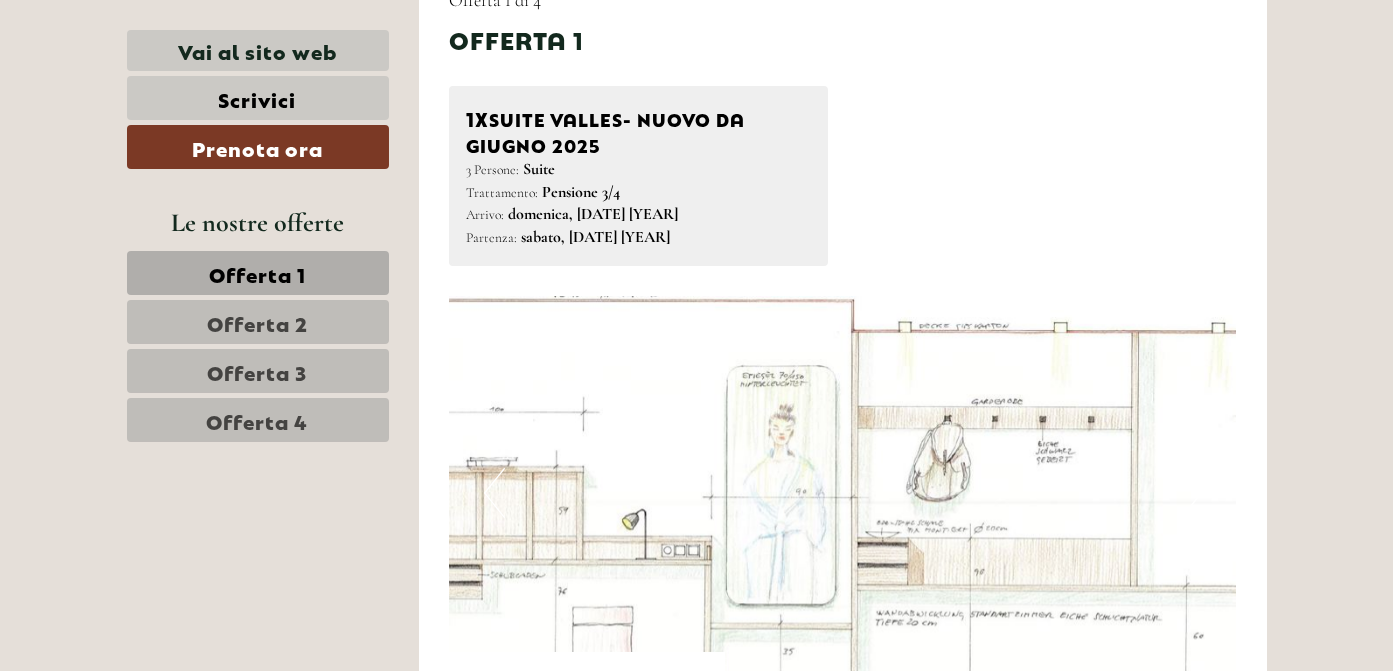 scroll, scrollTop: 1785, scrollLeft: 0, axis: vertical 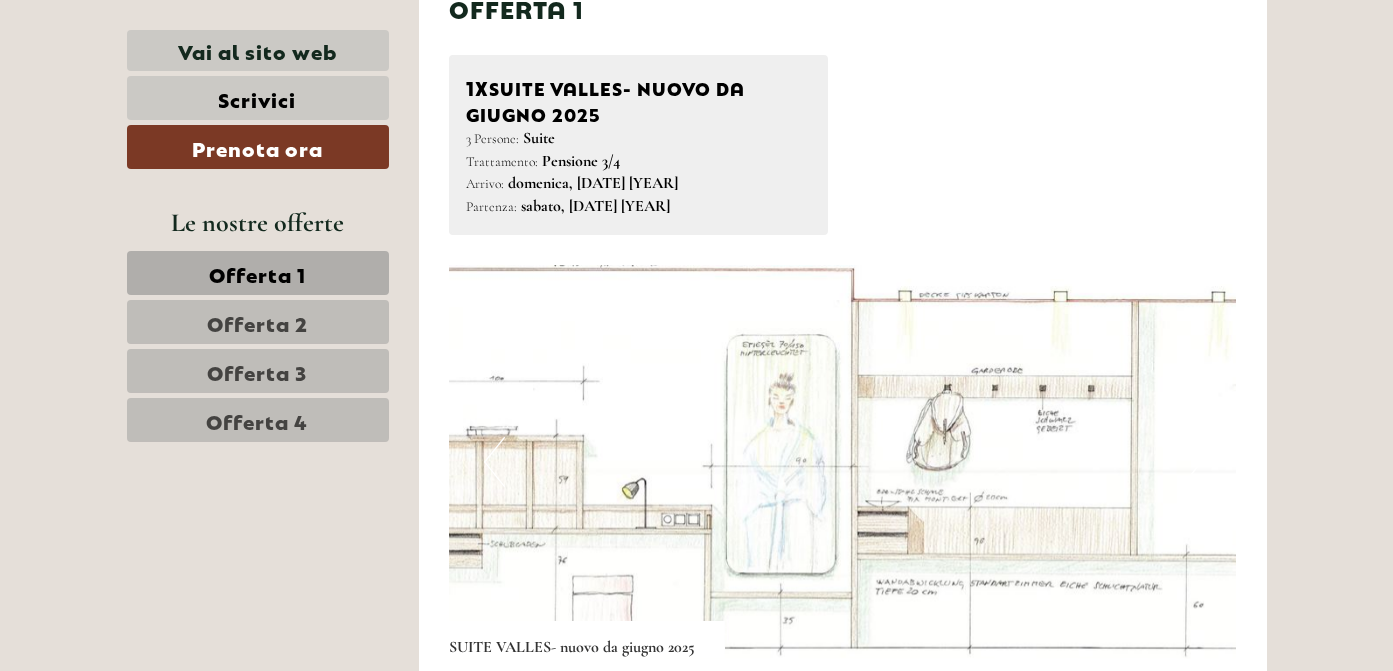 click at bounding box center [842, 462] 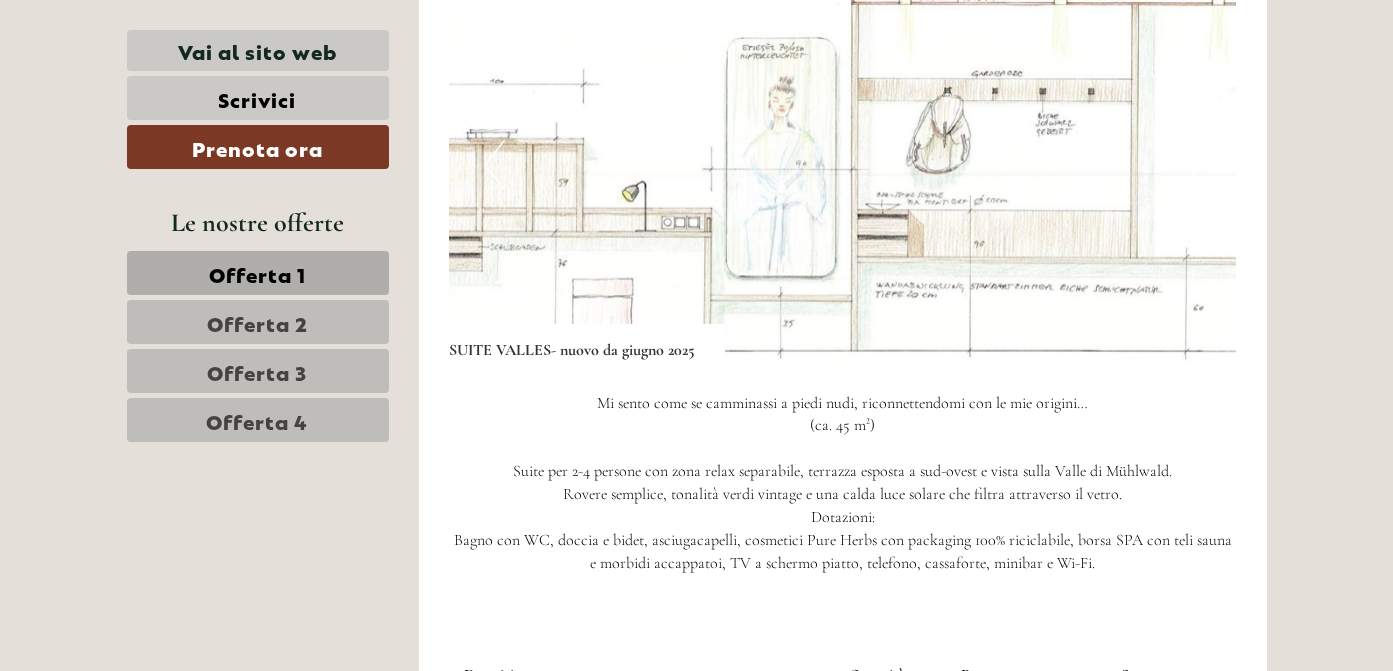 scroll, scrollTop: 2085, scrollLeft: 0, axis: vertical 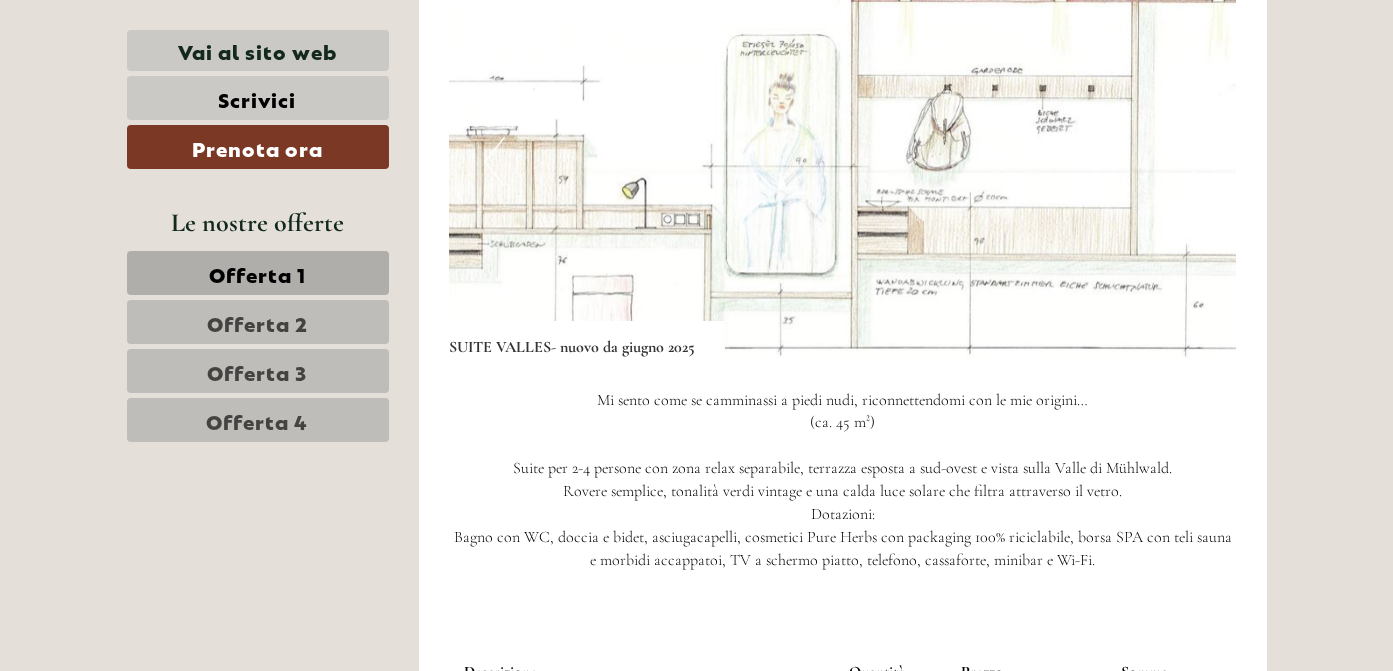 click at bounding box center (842, 162) 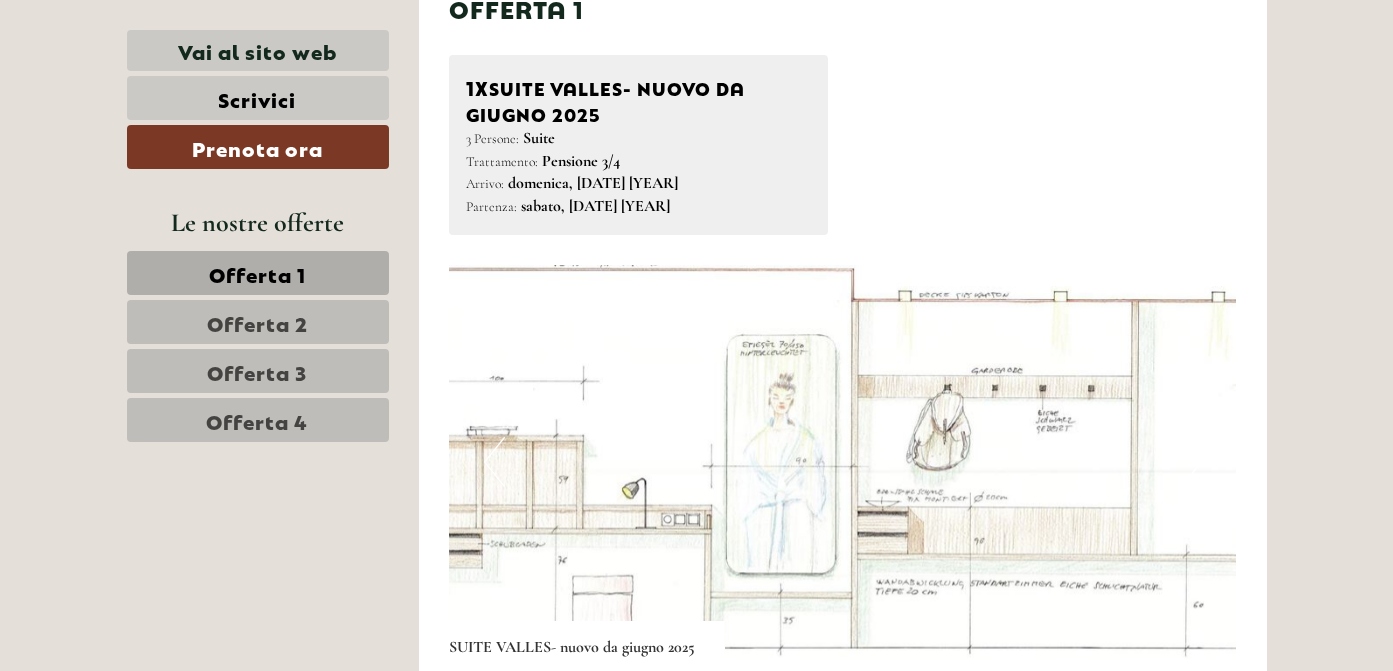 click at bounding box center [842, 462] 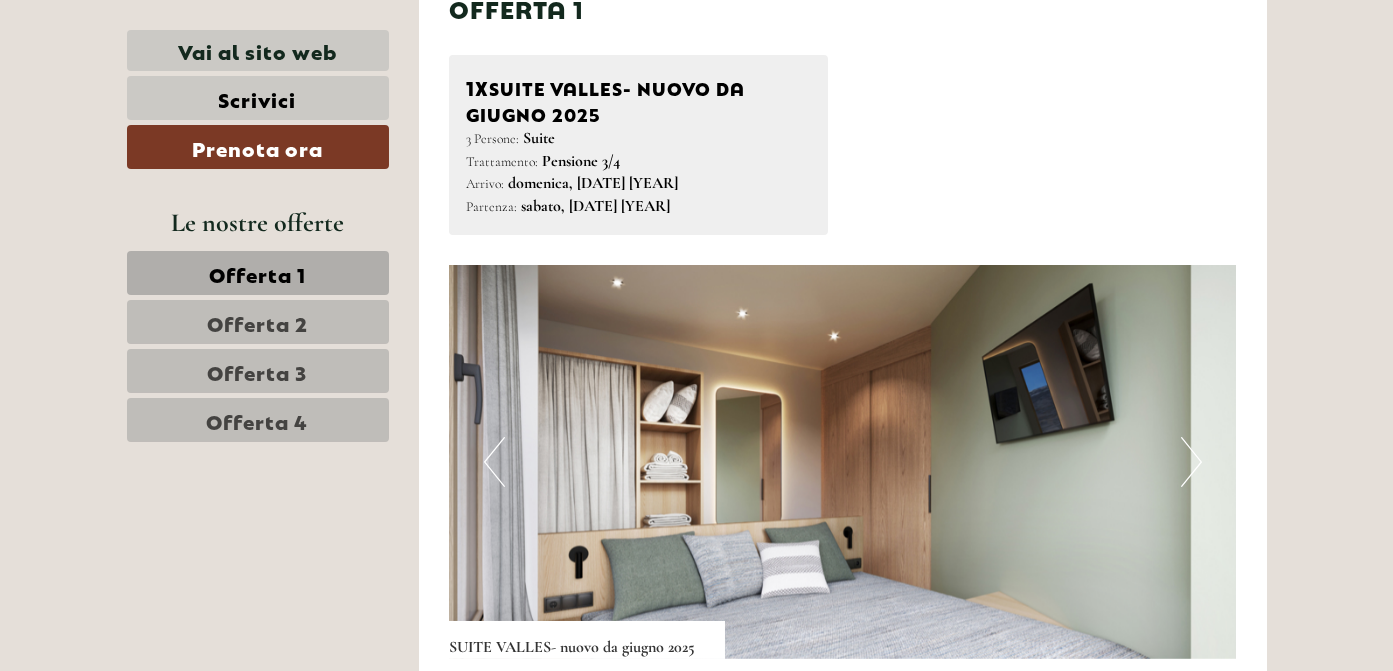click on "Previous" at bounding box center (494, 462) 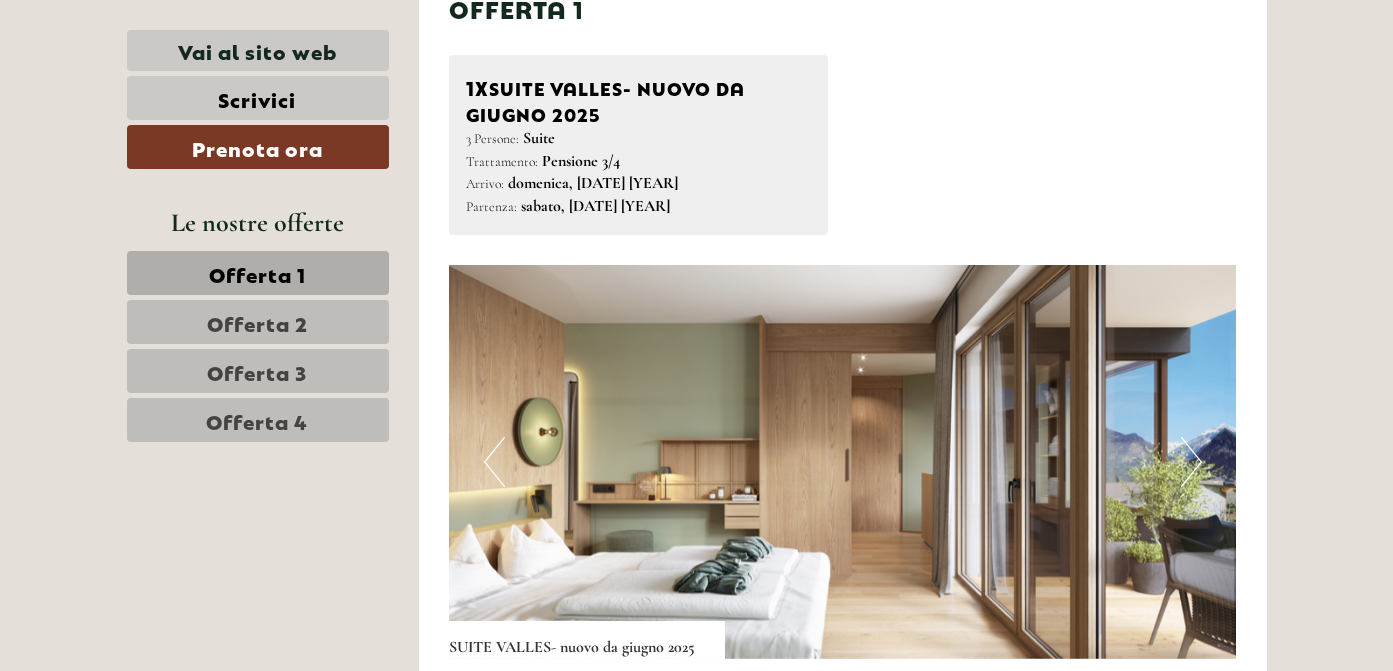click on "Previous" at bounding box center (494, 462) 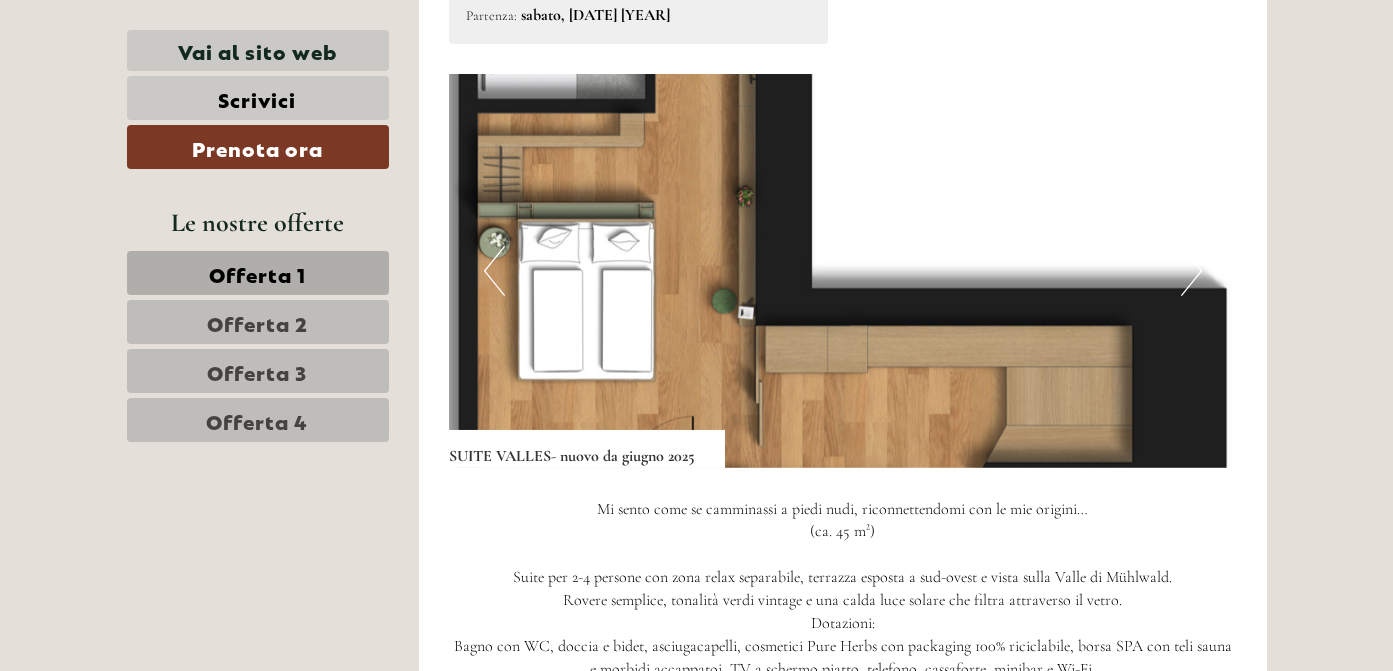 scroll, scrollTop: 1985, scrollLeft: 0, axis: vertical 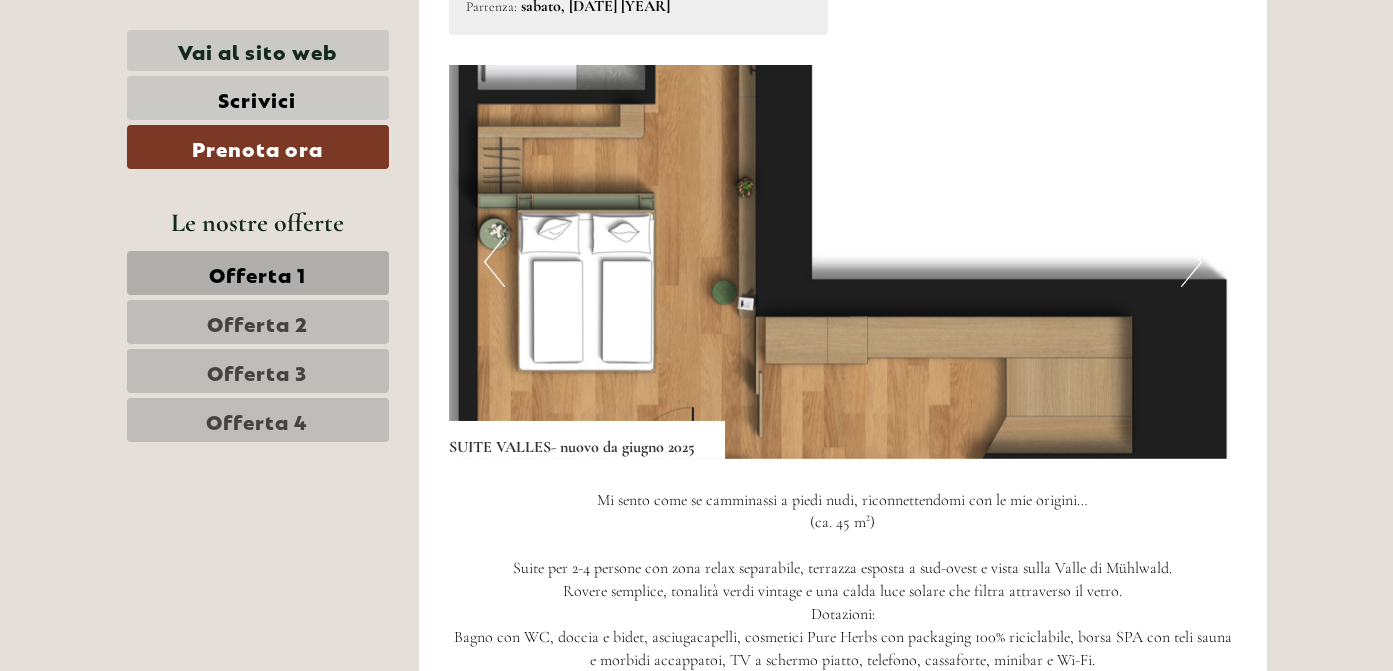 click on "Previous" at bounding box center [494, 262] 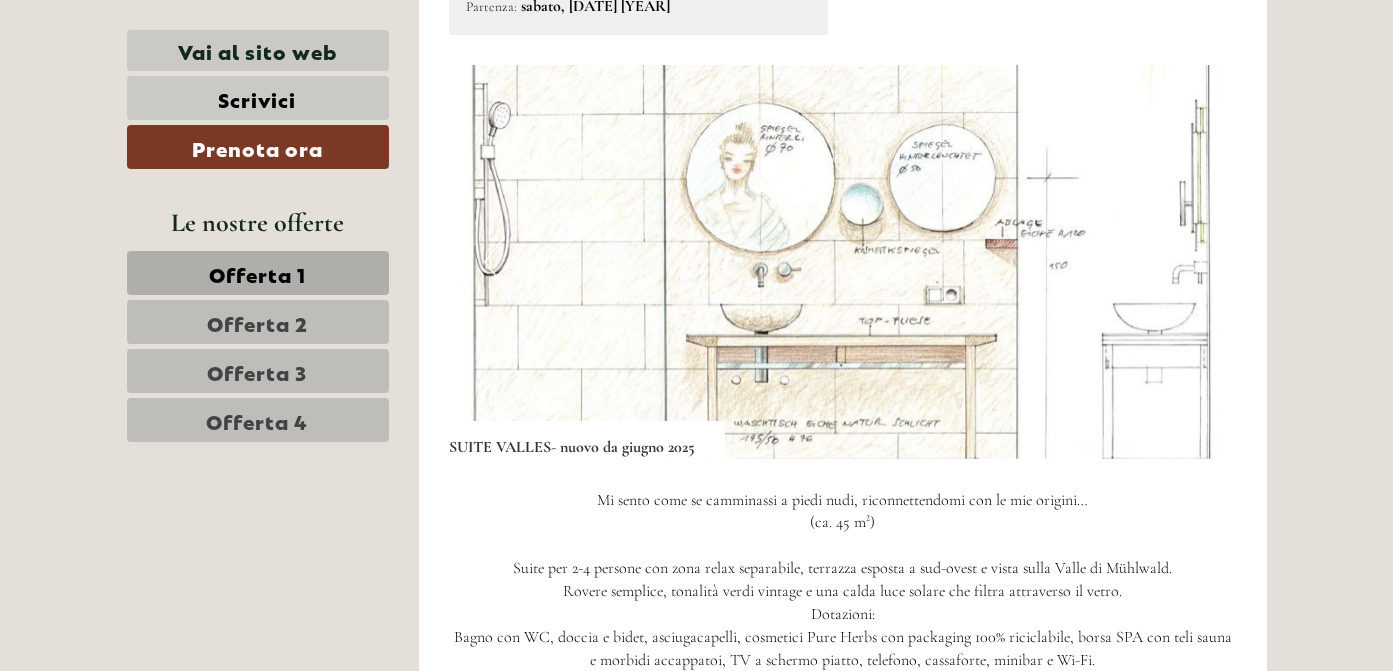 click on "Previous" at bounding box center (494, 262) 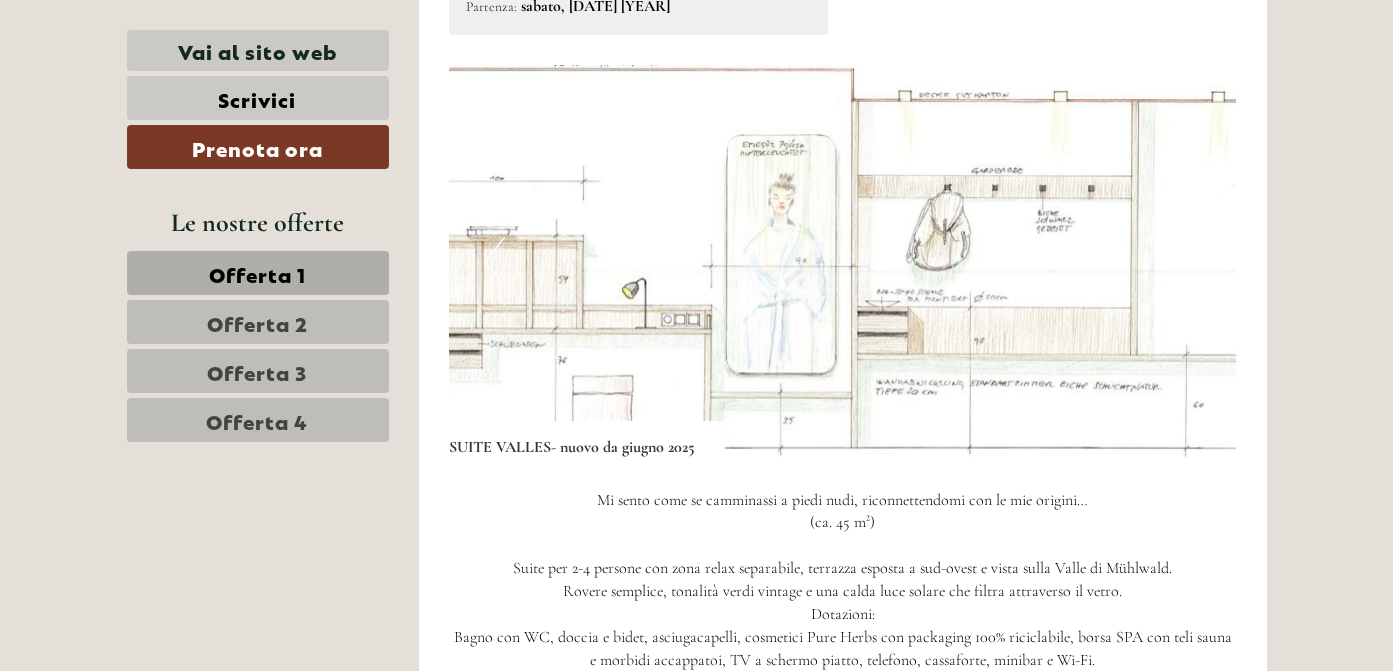 click on "Previous" at bounding box center (494, 262) 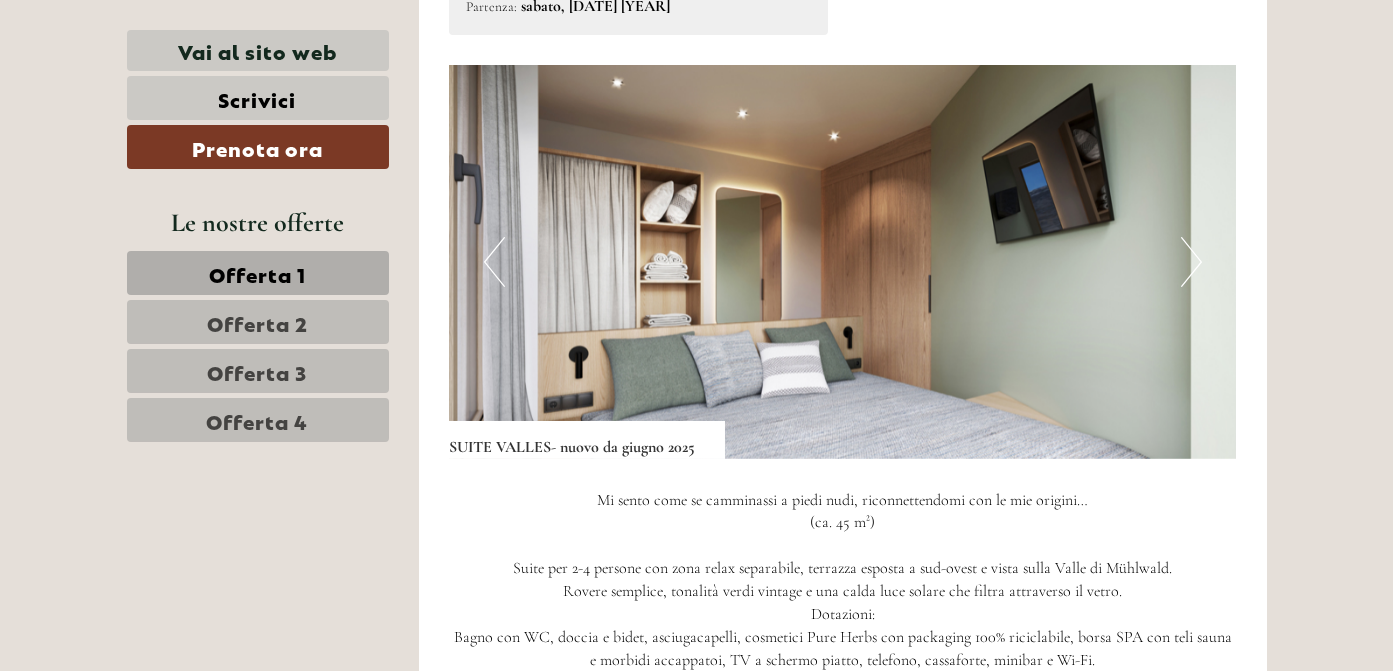 click on "Previous" at bounding box center [494, 262] 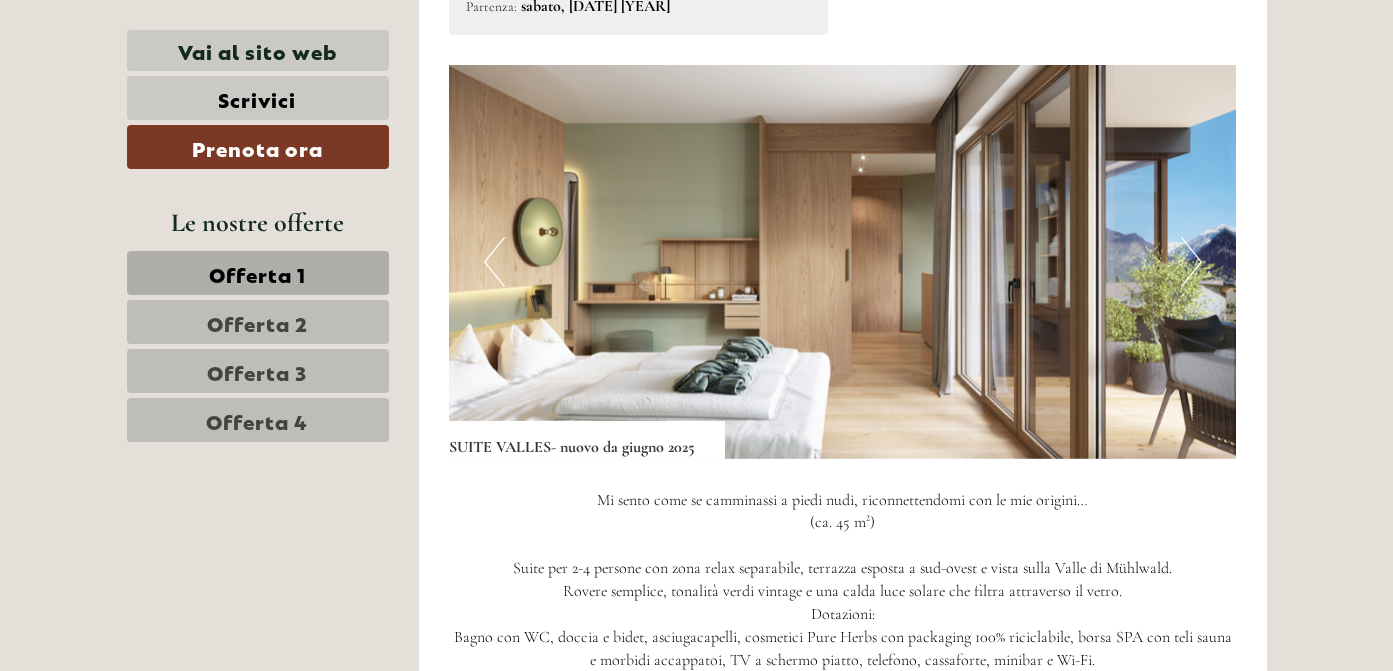 click on "Previous" at bounding box center [494, 262] 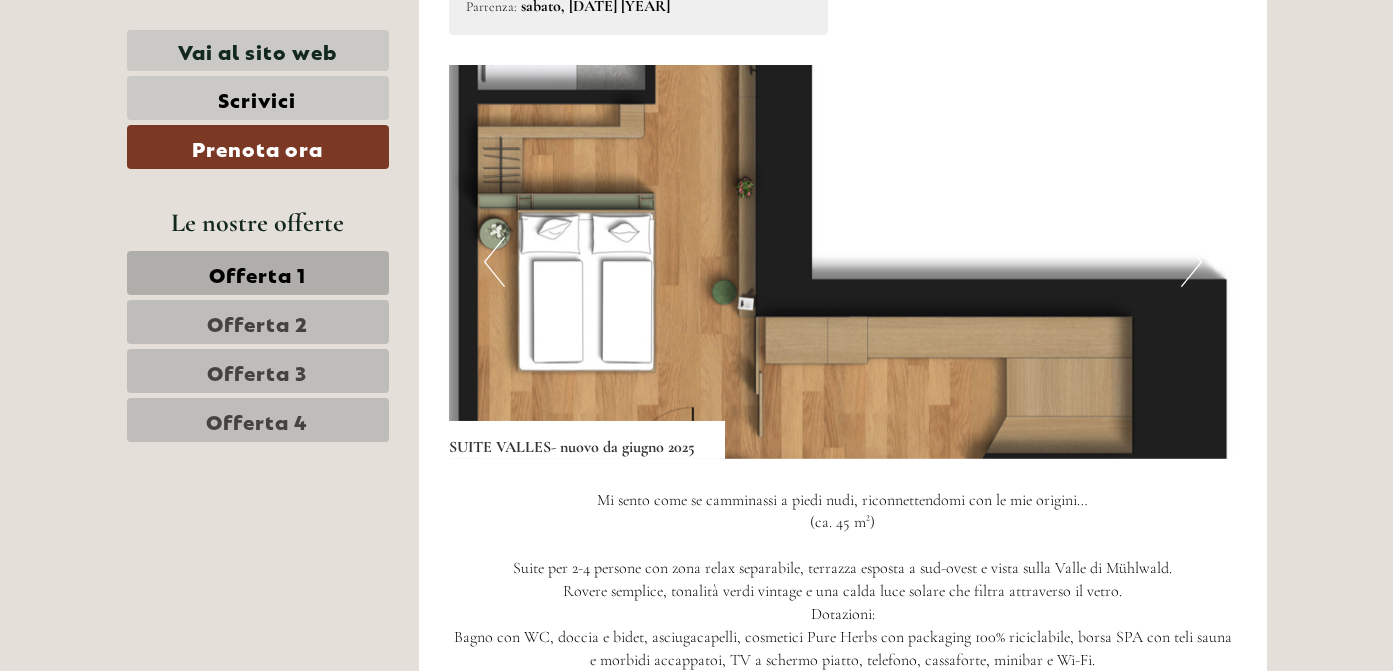 click on "Previous" at bounding box center [494, 262] 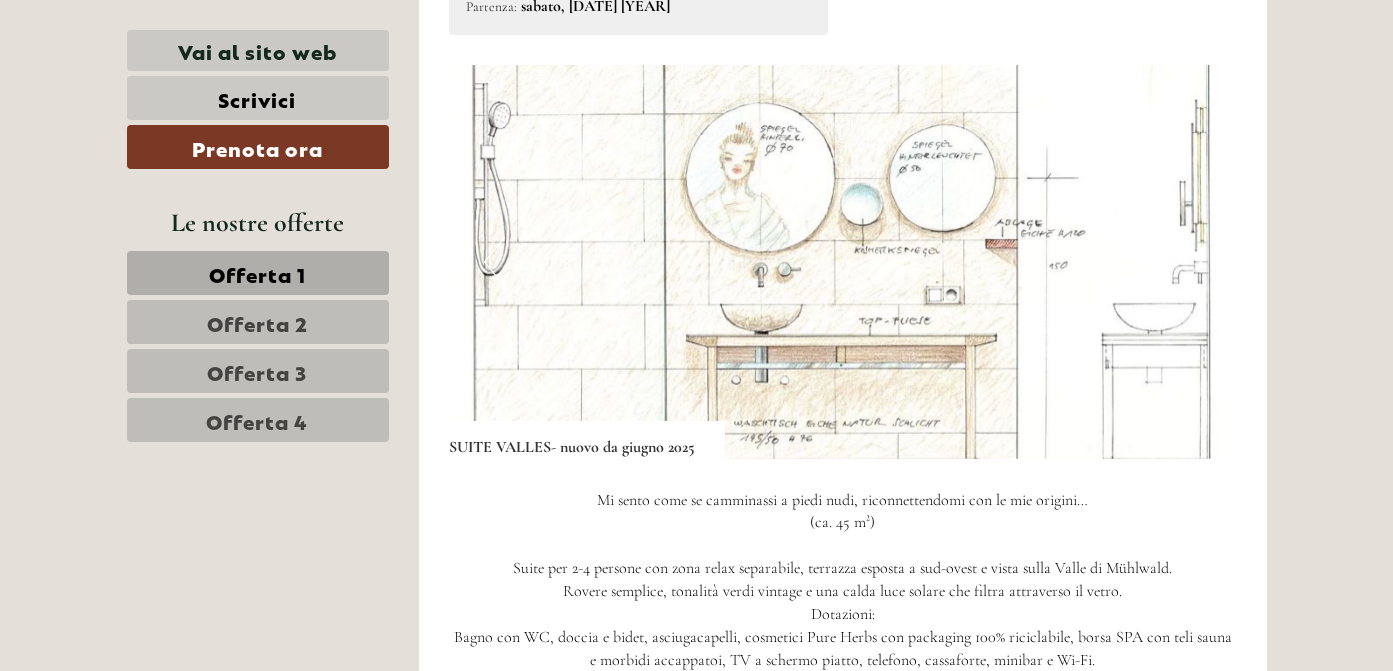 click on "Previous" at bounding box center [494, 262] 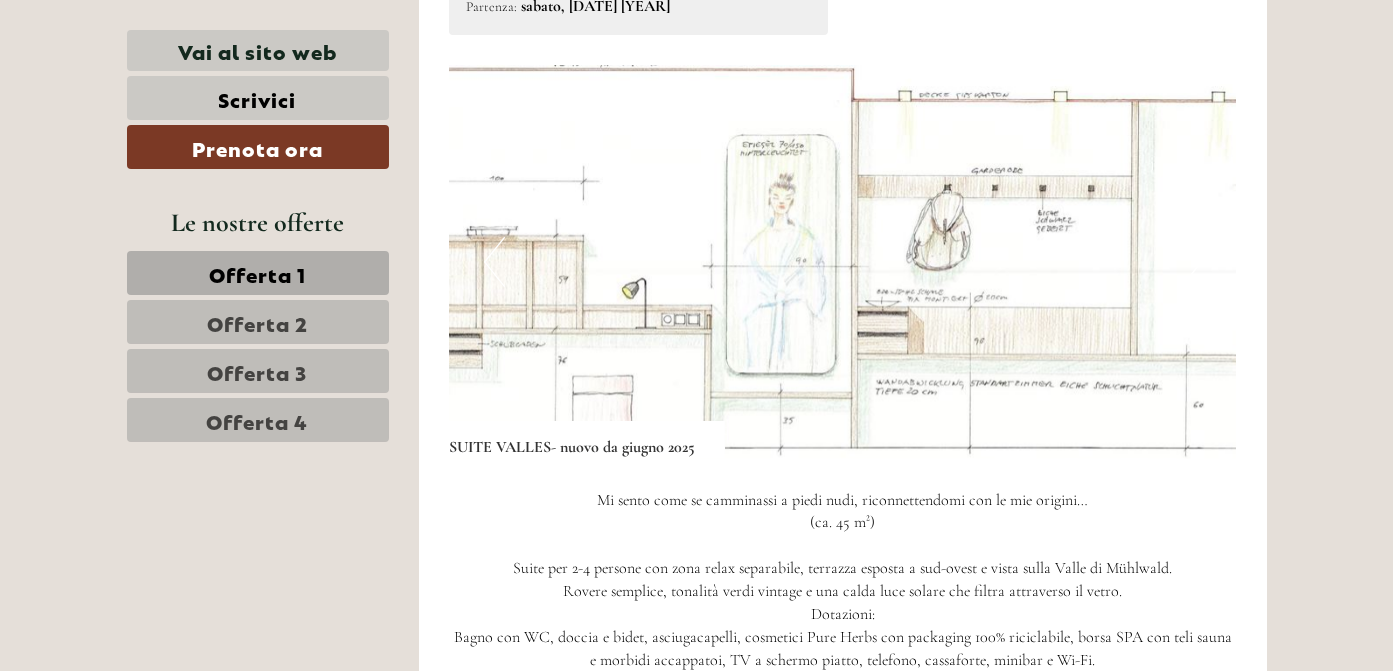 click on "Previous" at bounding box center [494, 262] 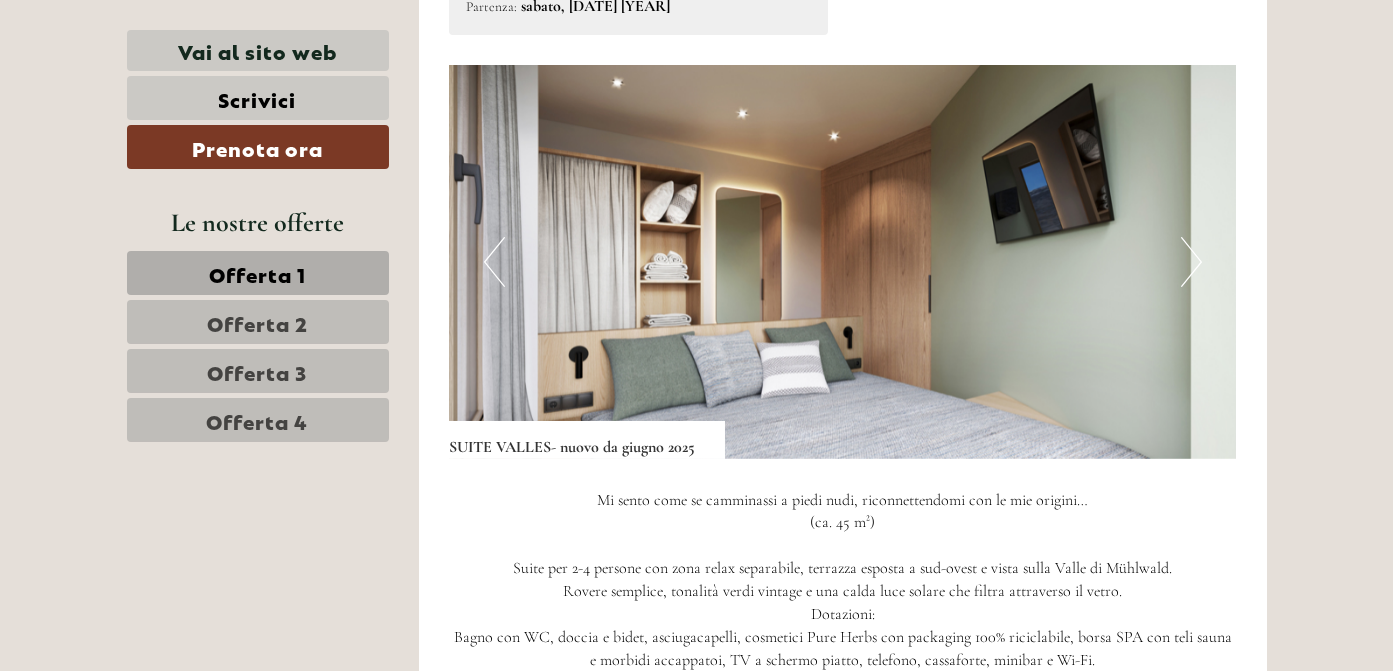 click at bounding box center [842, 262] 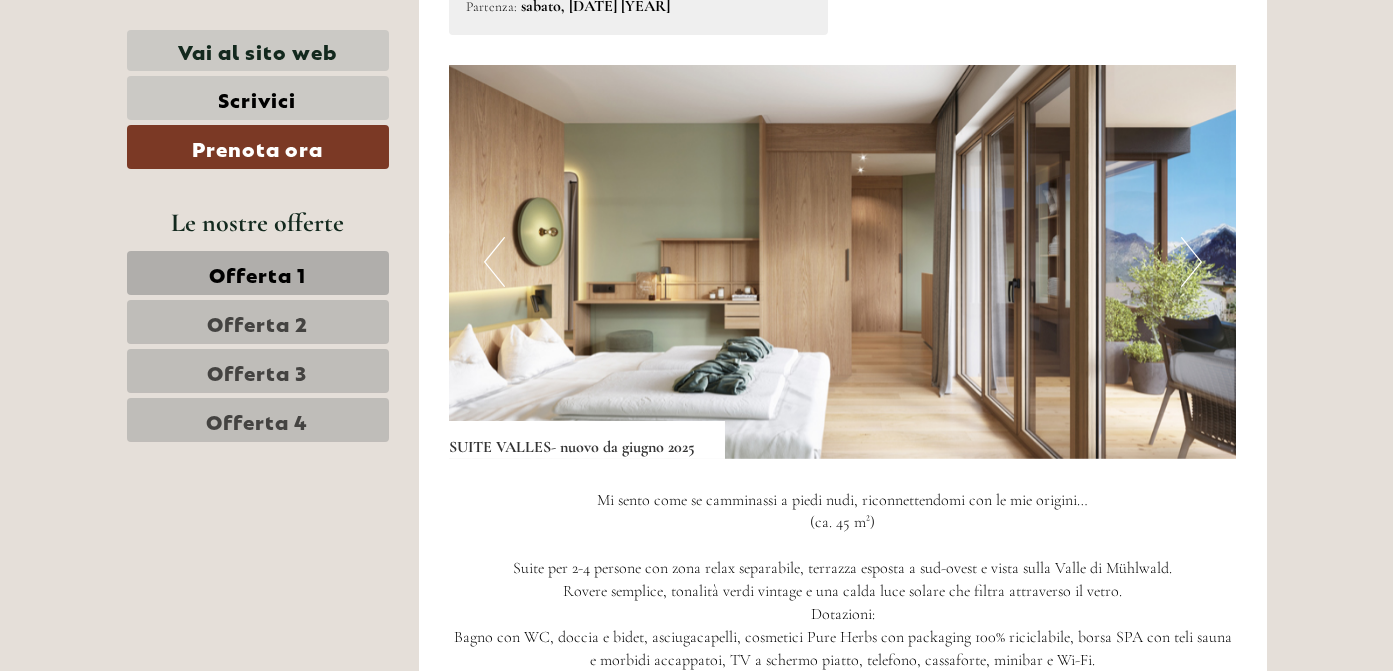 click on "Next" at bounding box center (1191, 262) 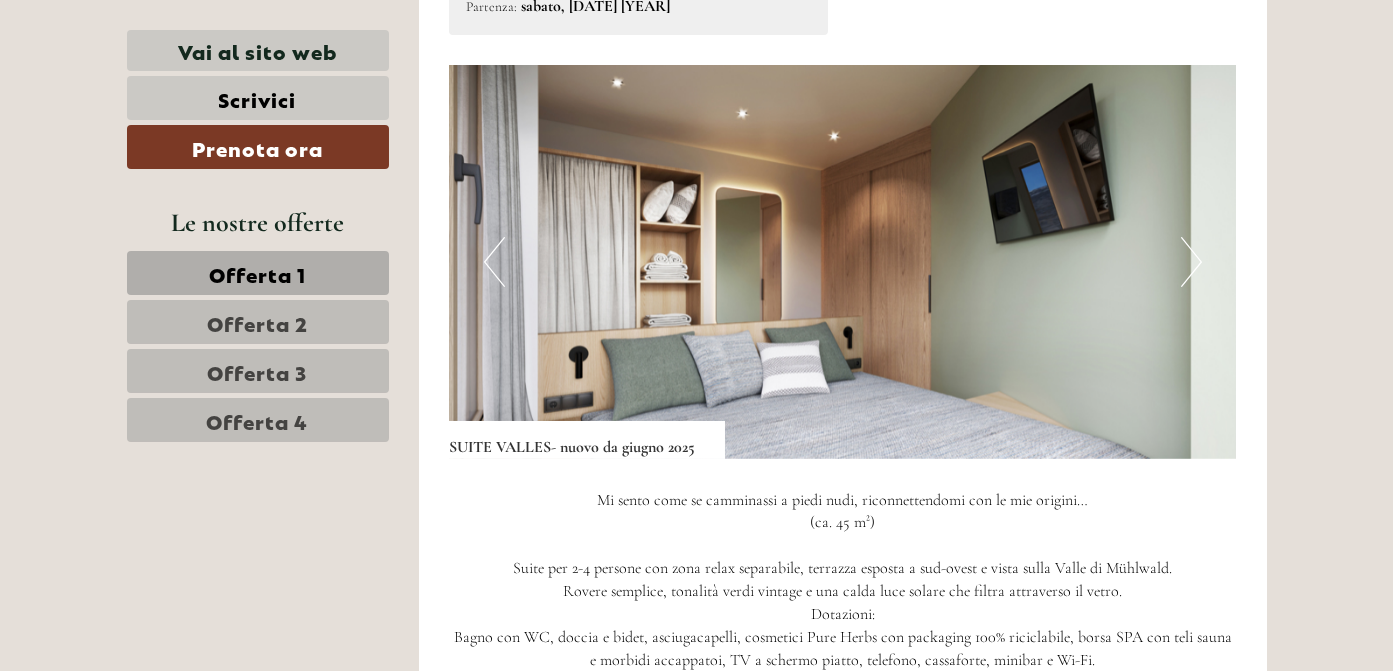 click on "Previous" at bounding box center (494, 262) 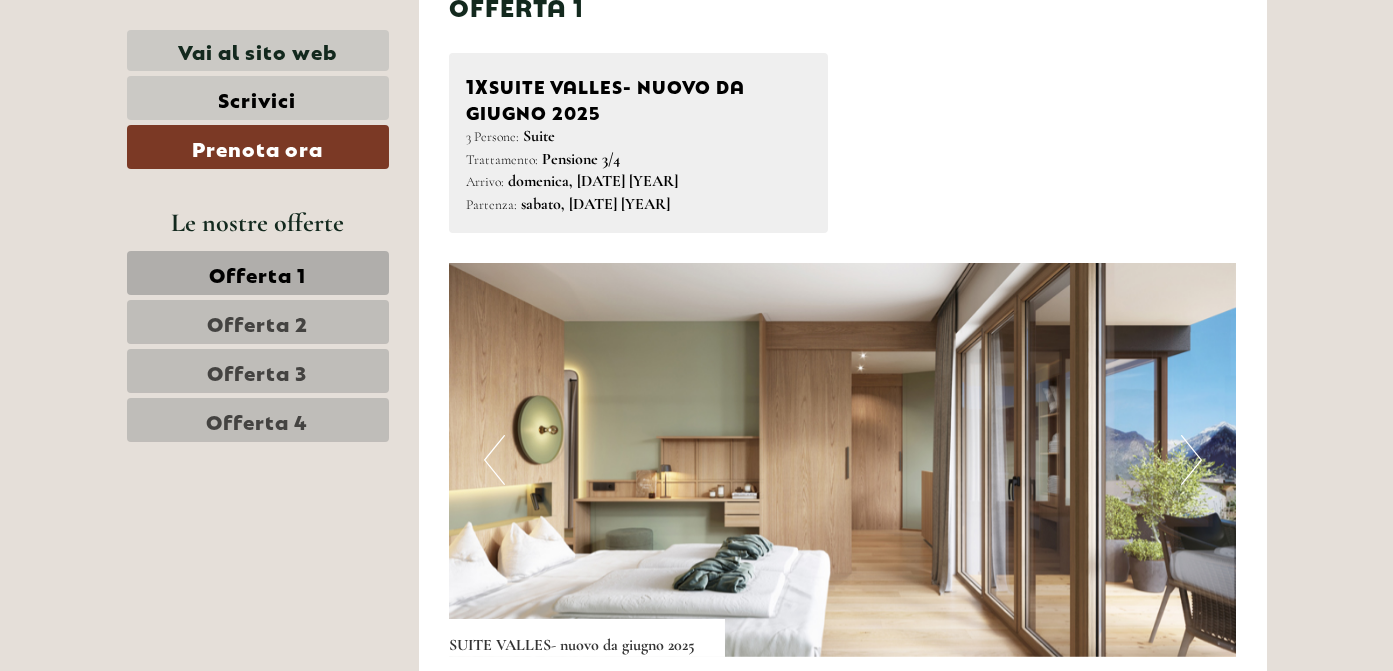 scroll, scrollTop: 1785, scrollLeft: 0, axis: vertical 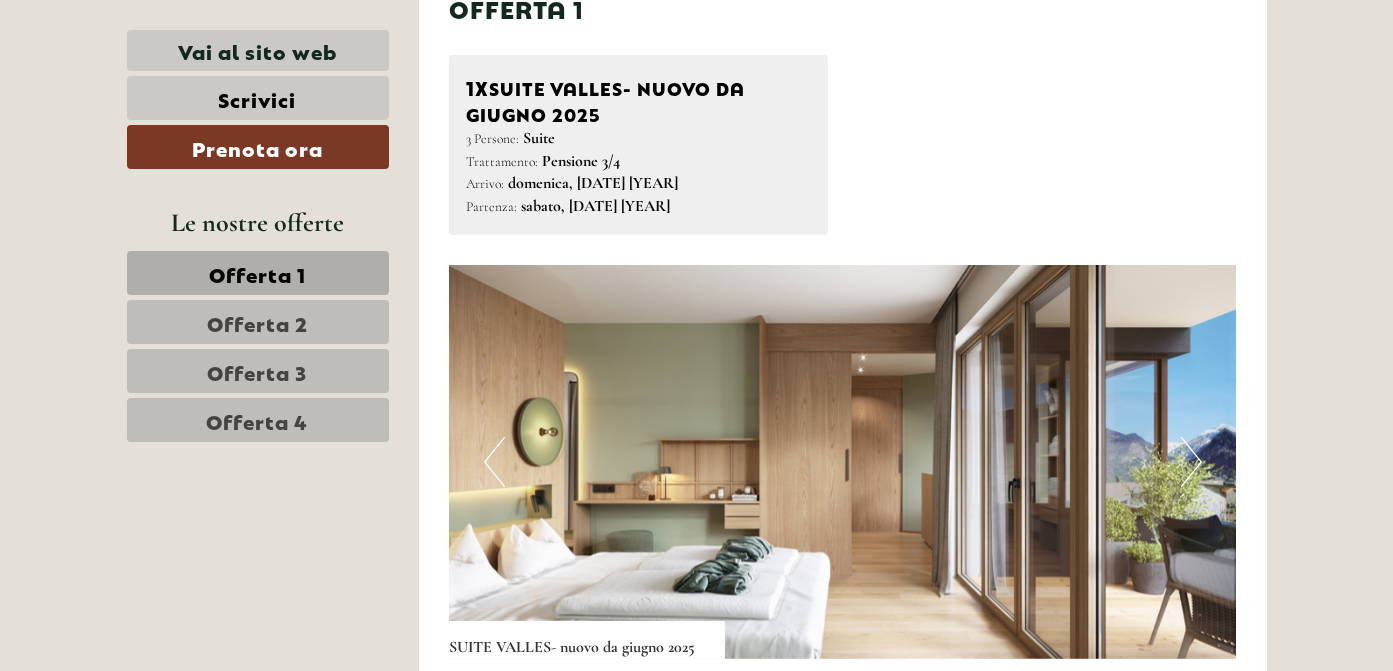 click on "Previous" at bounding box center (494, 462) 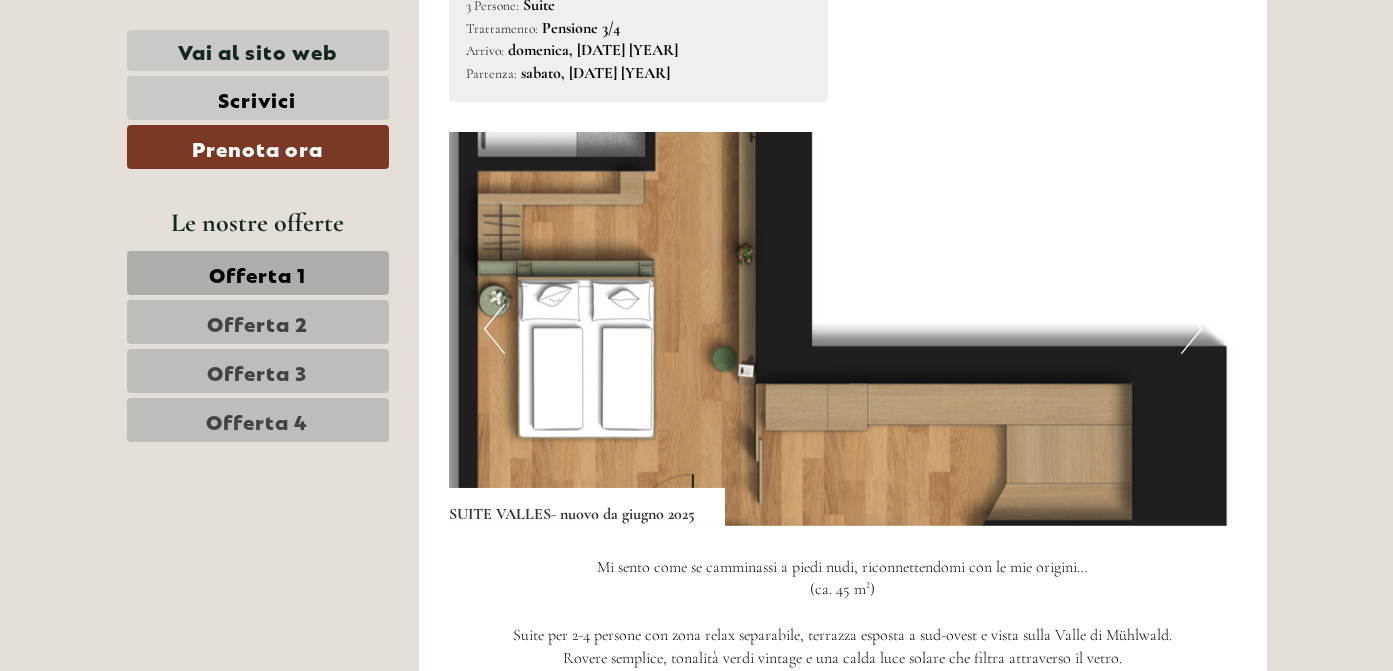 scroll, scrollTop: 1885, scrollLeft: 0, axis: vertical 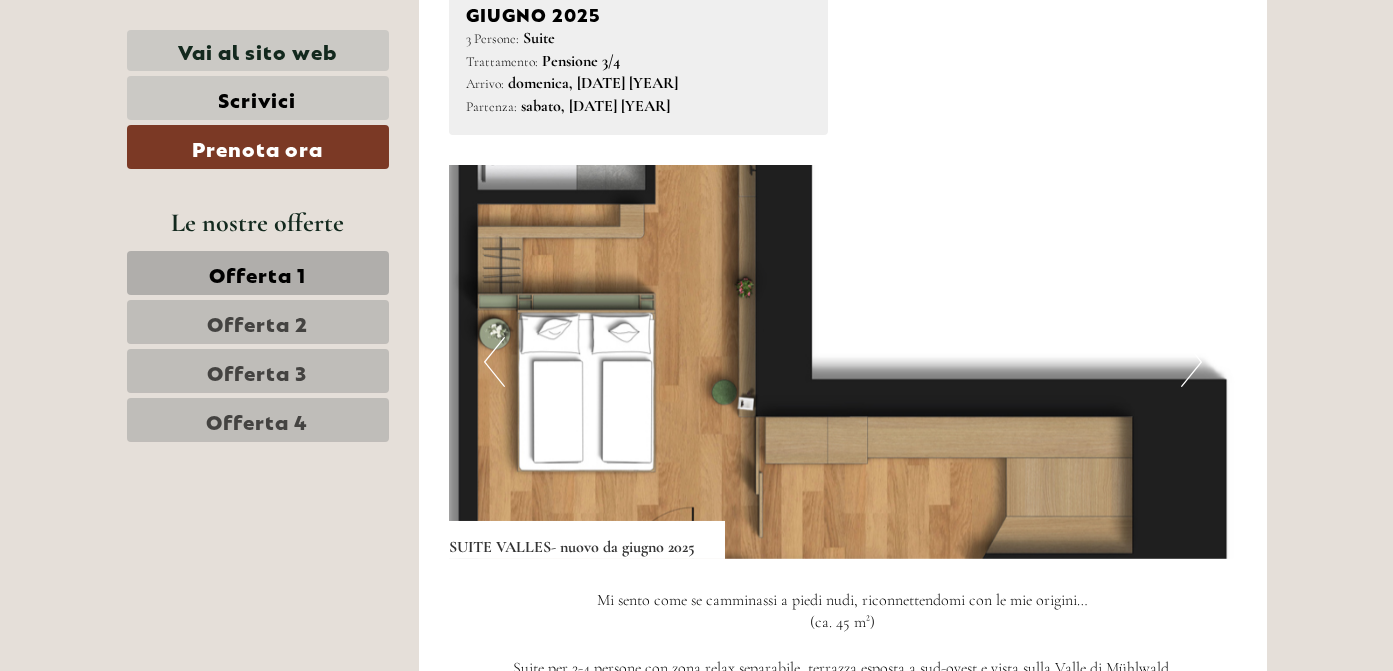 click at bounding box center [842, 362] 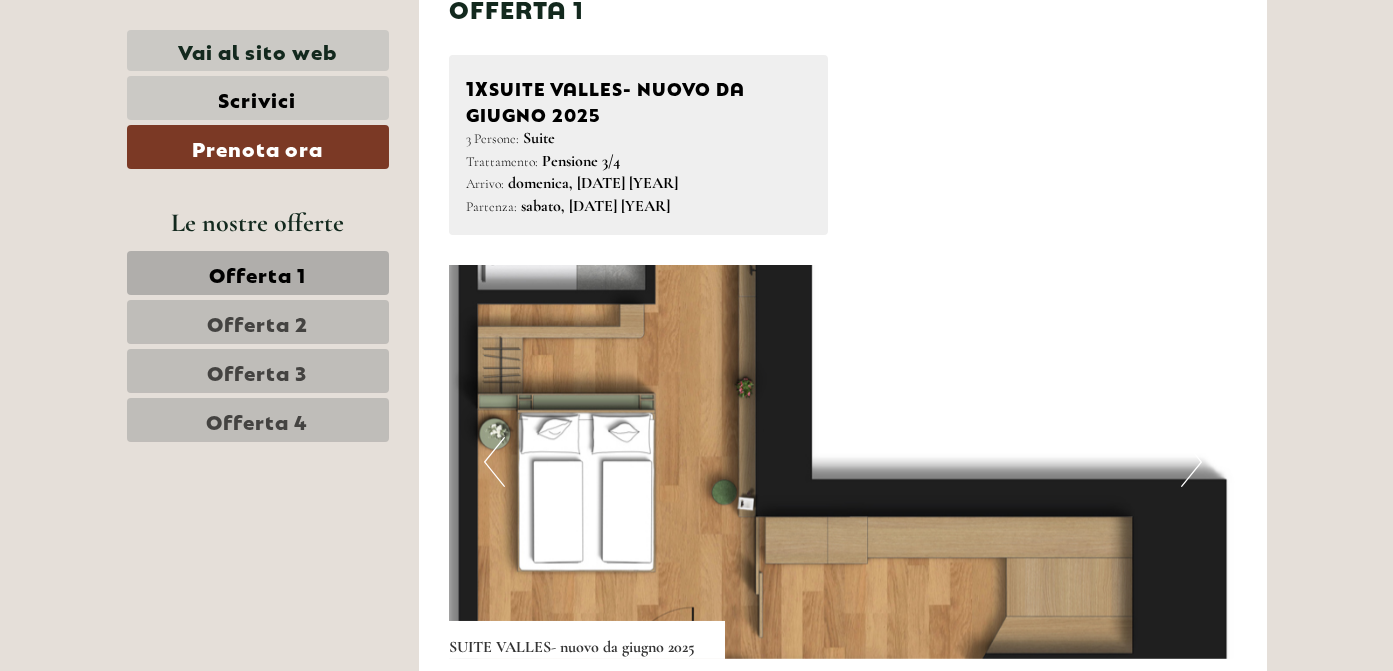 scroll, scrollTop: 1885, scrollLeft: 0, axis: vertical 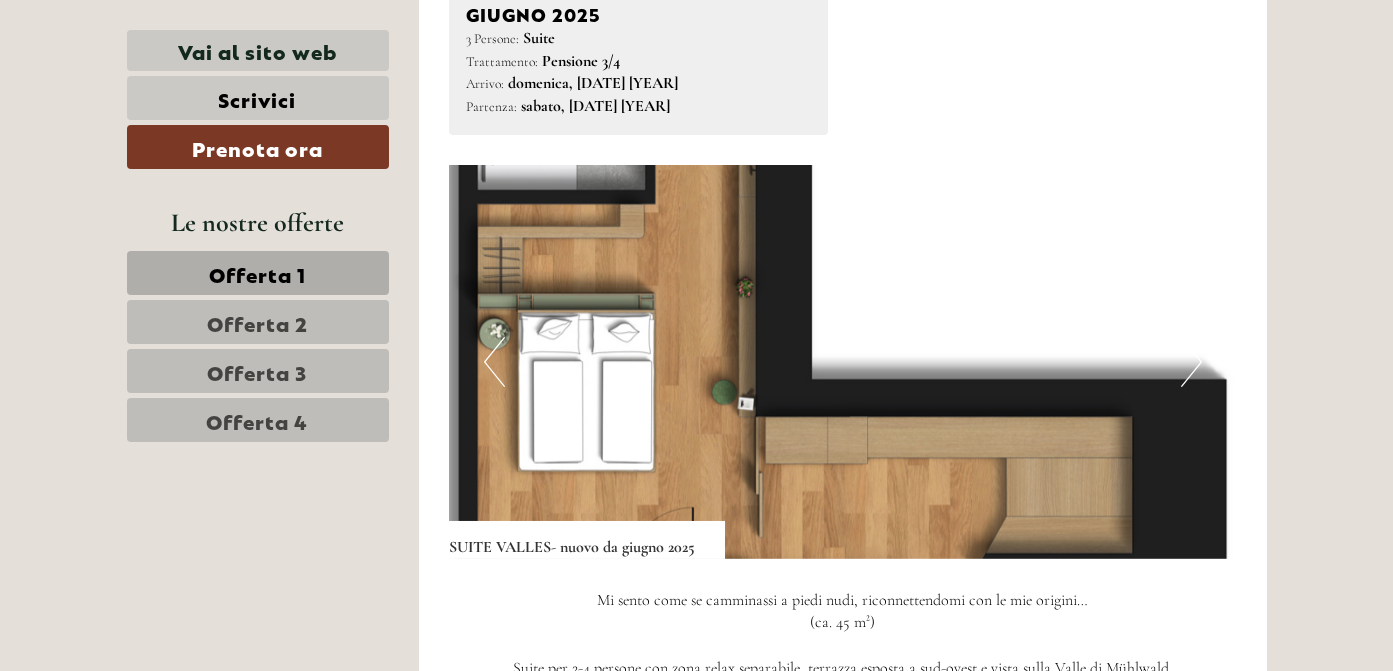 click on "Next" at bounding box center (1191, 362) 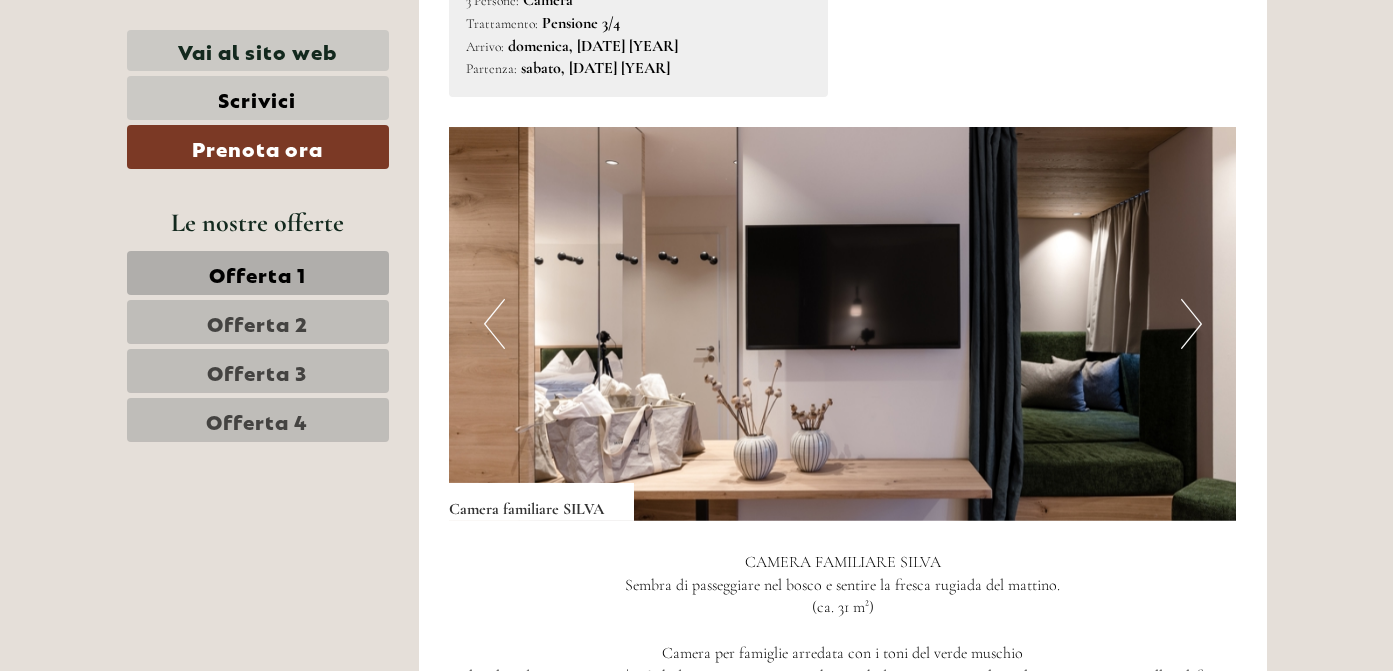 scroll, scrollTop: 3285, scrollLeft: 0, axis: vertical 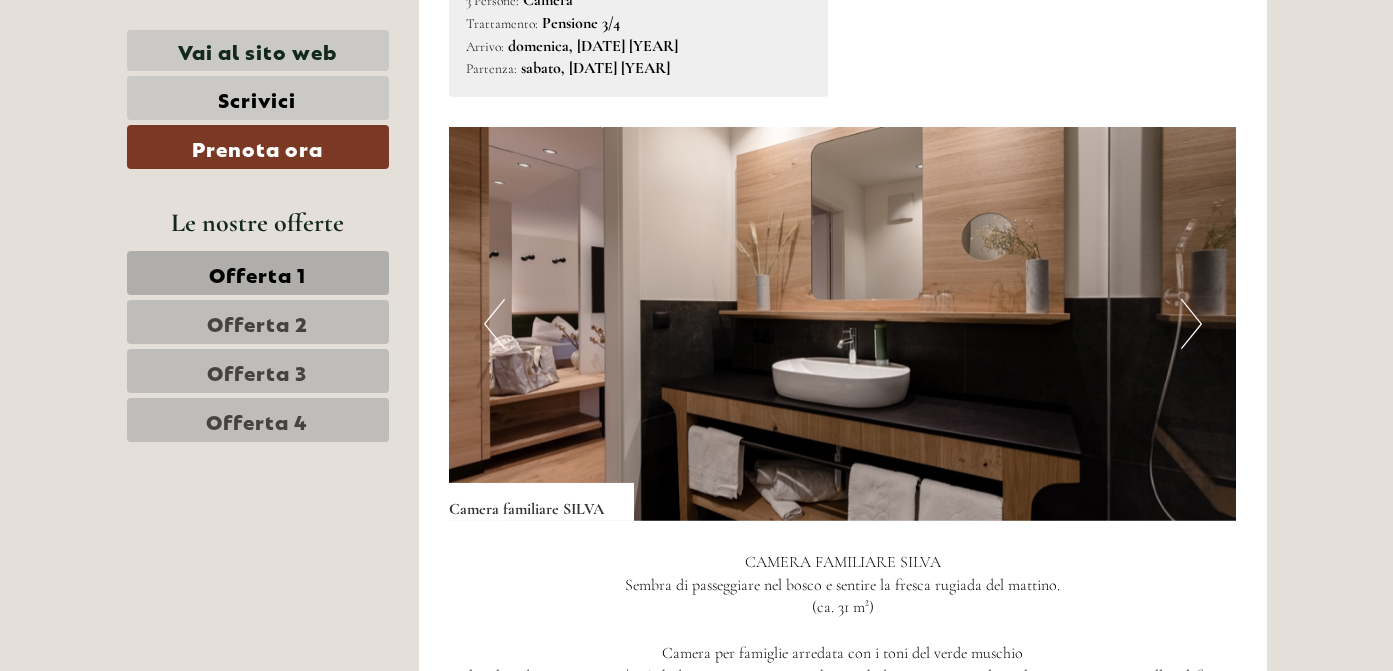 click on "Next" at bounding box center (1191, 324) 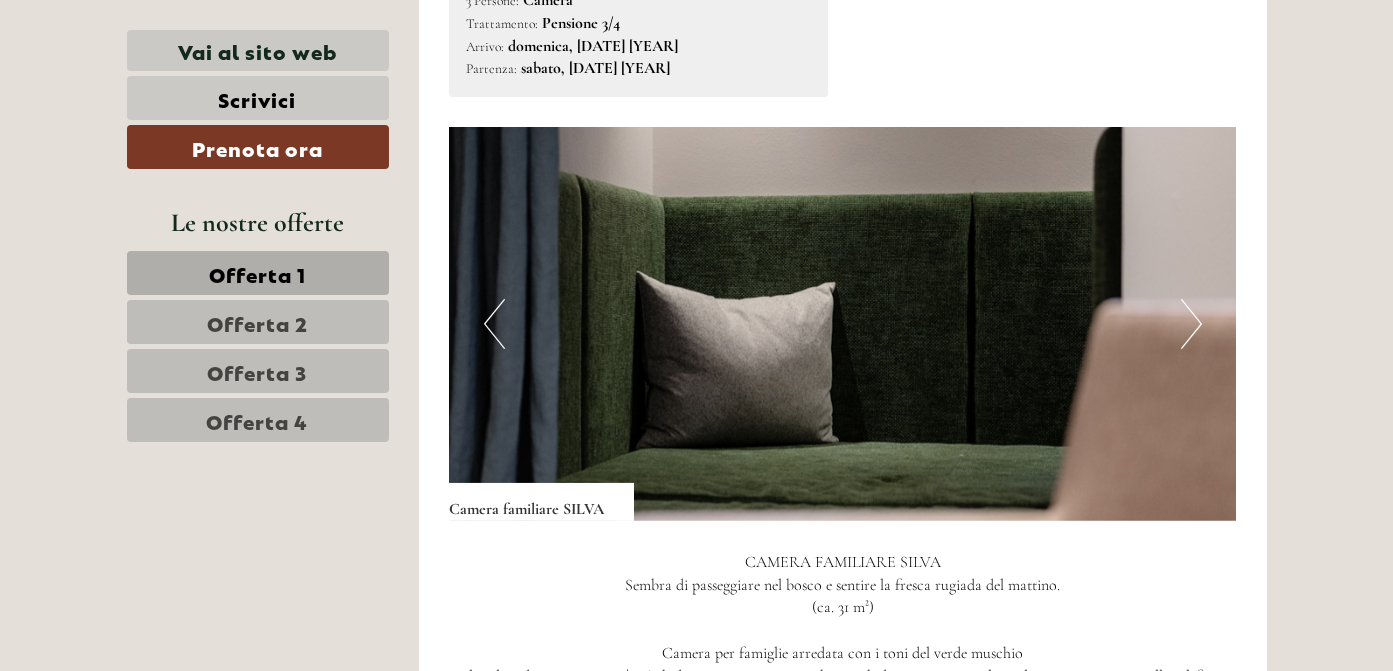 click on "Next" at bounding box center (1191, 324) 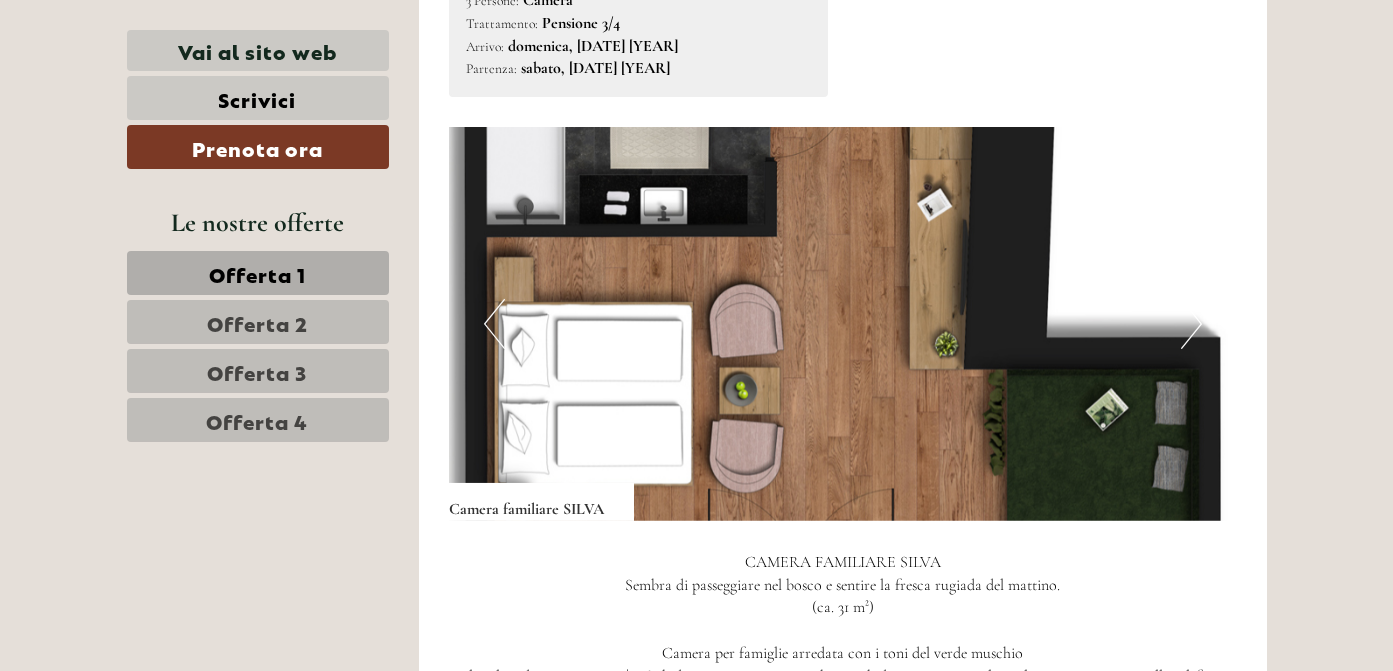 click on "Next" at bounding box center [1191, 324] 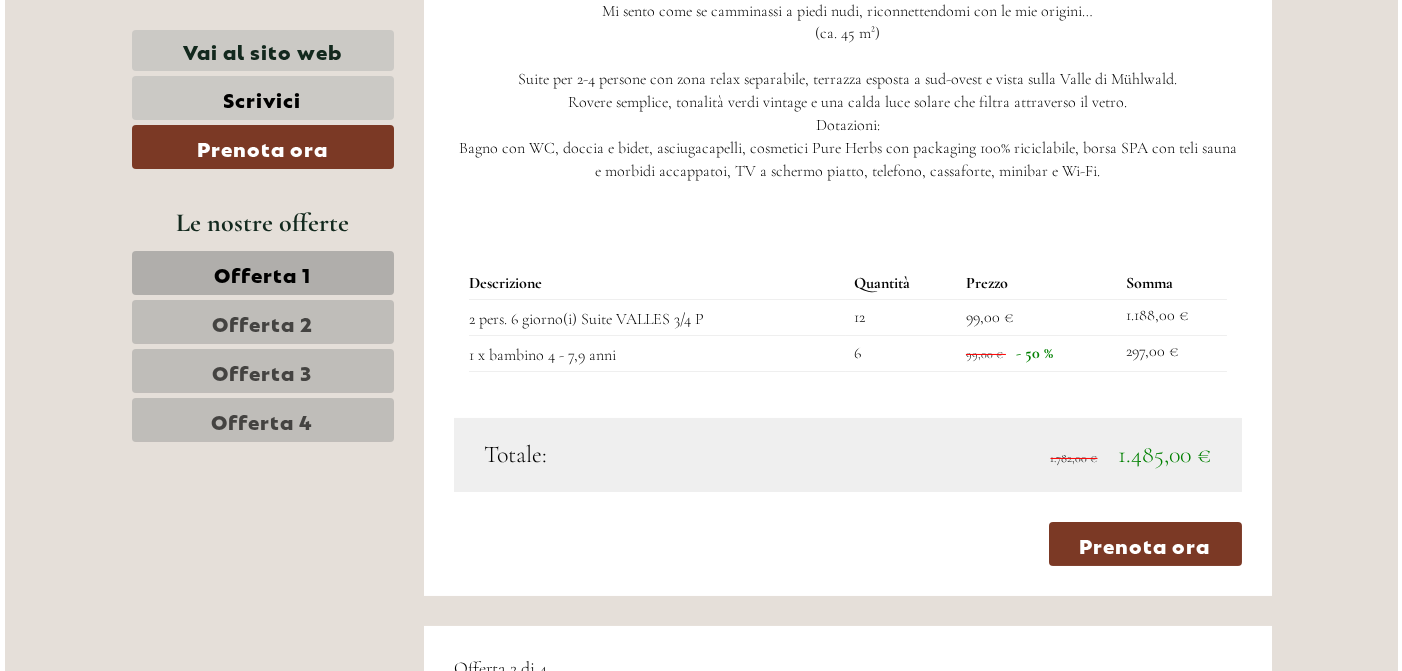 scroll, scrollTop: 2485, scrollLeft: 0, axis: vertical 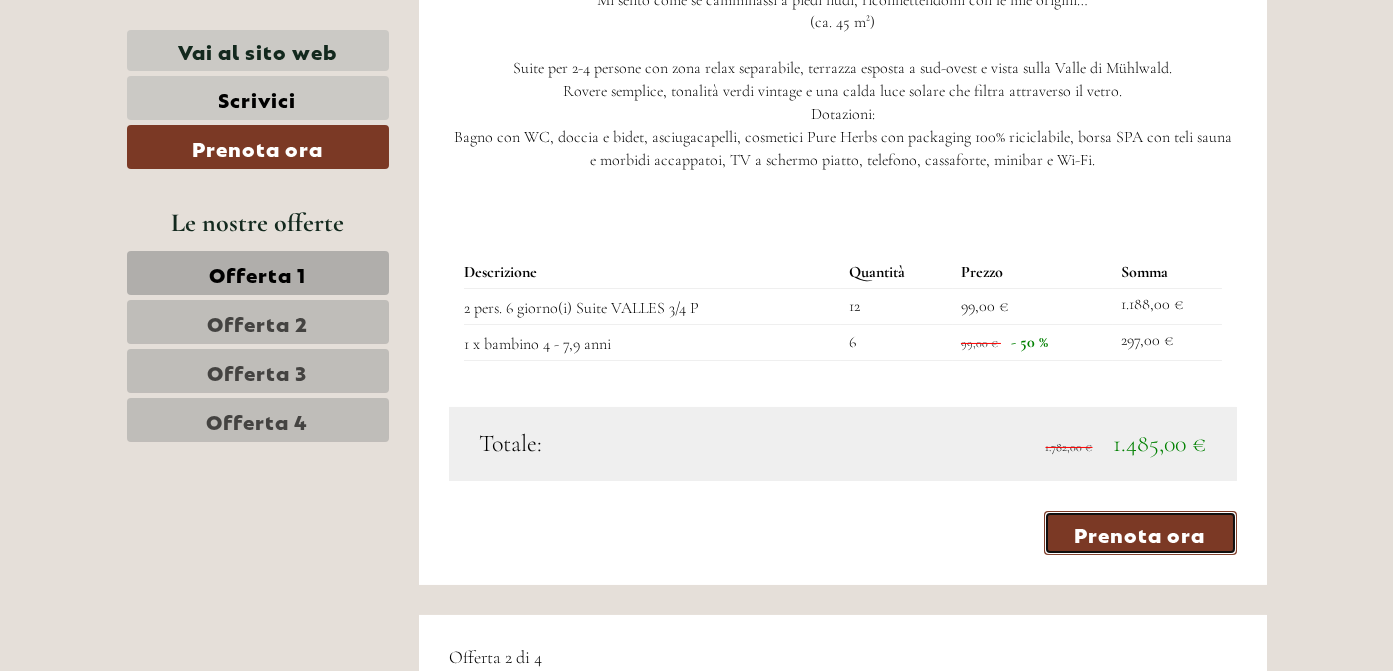 click on "Prenota ora" at bounding box center [1140, 533] 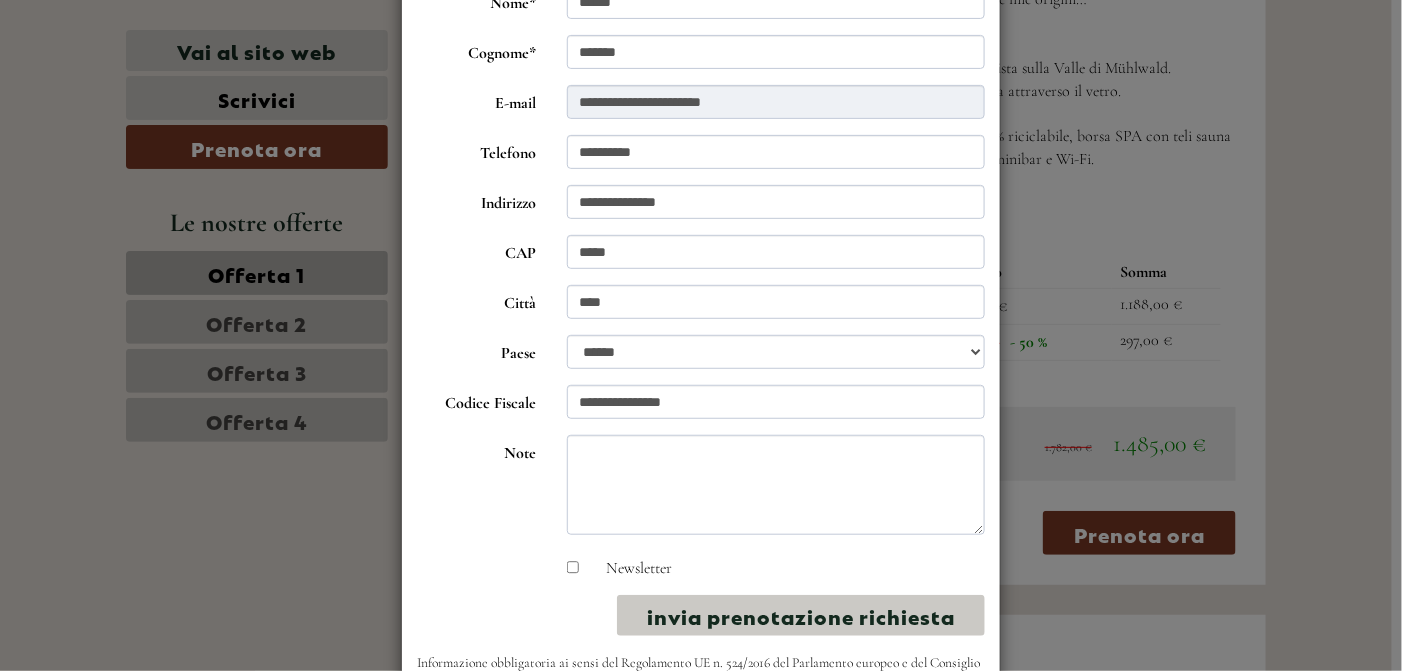 scroll, scrollTop: 290, scrollLeft: 0, axis: vertical 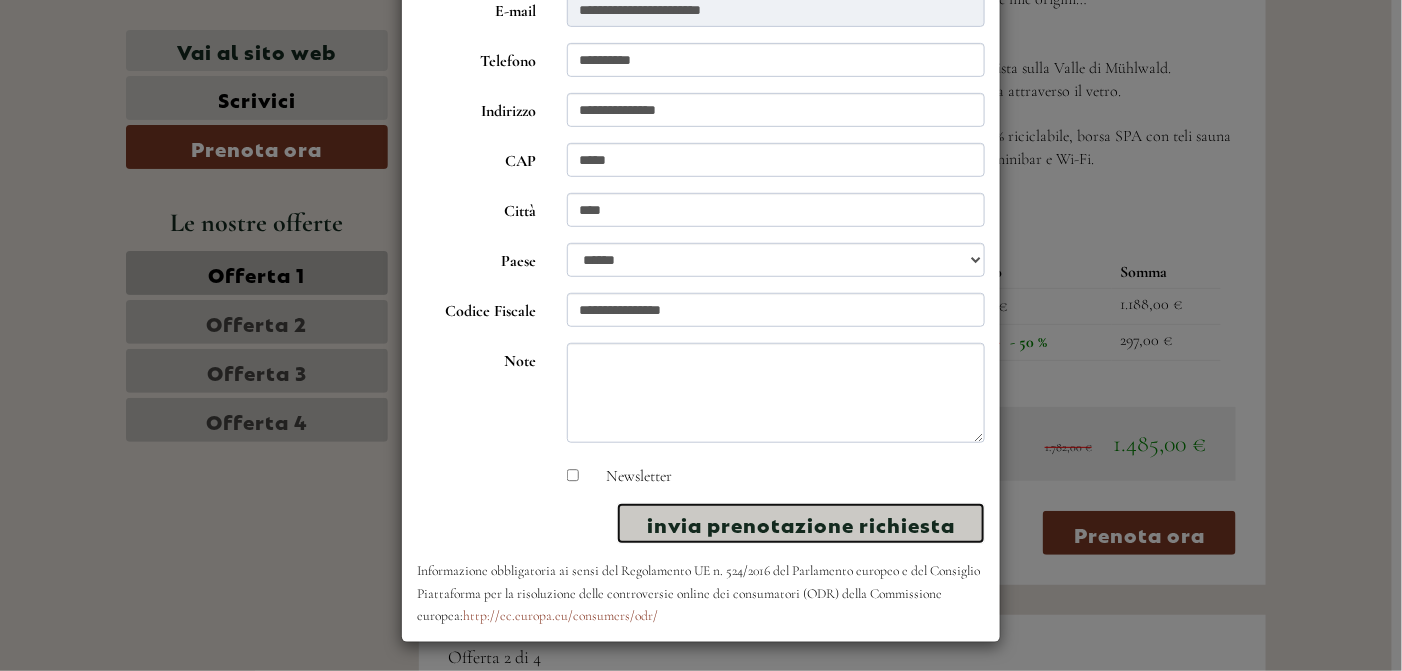 click on "invia prenotazione richiesta" at bounding box center (801, 523) 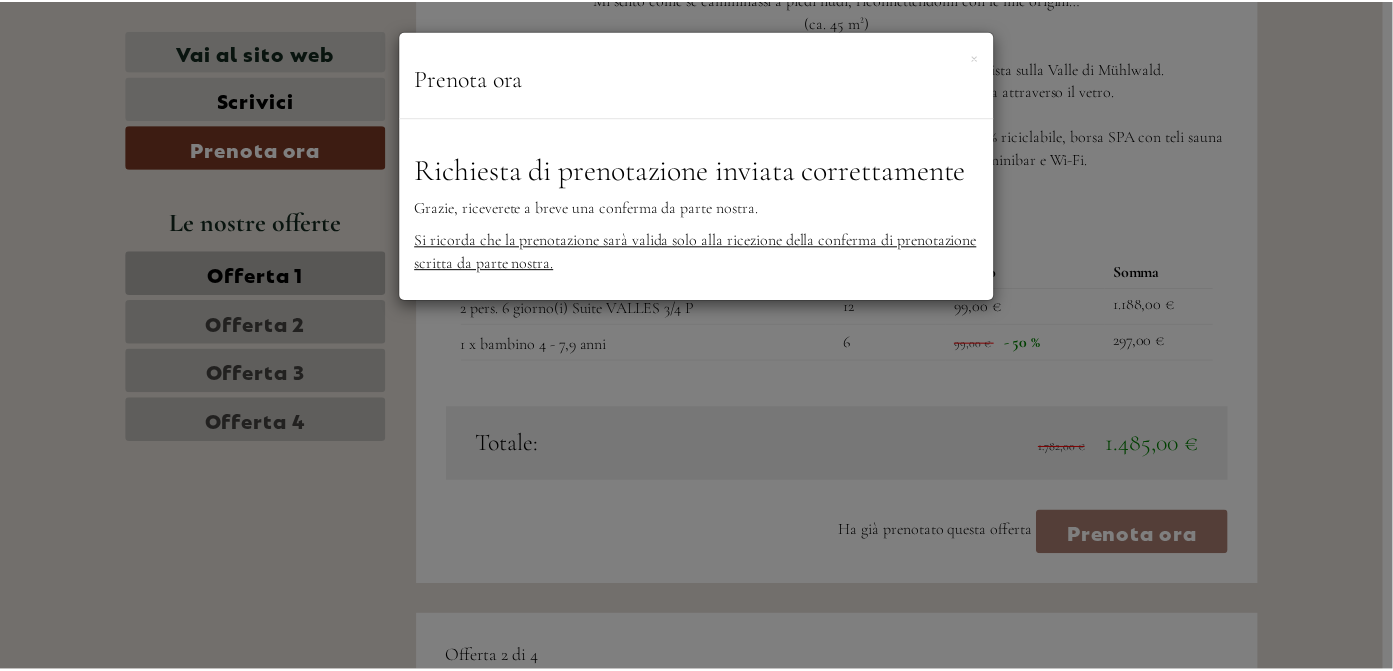 scroll, scrollTop: 0, scrollLeft: 0, axis: both 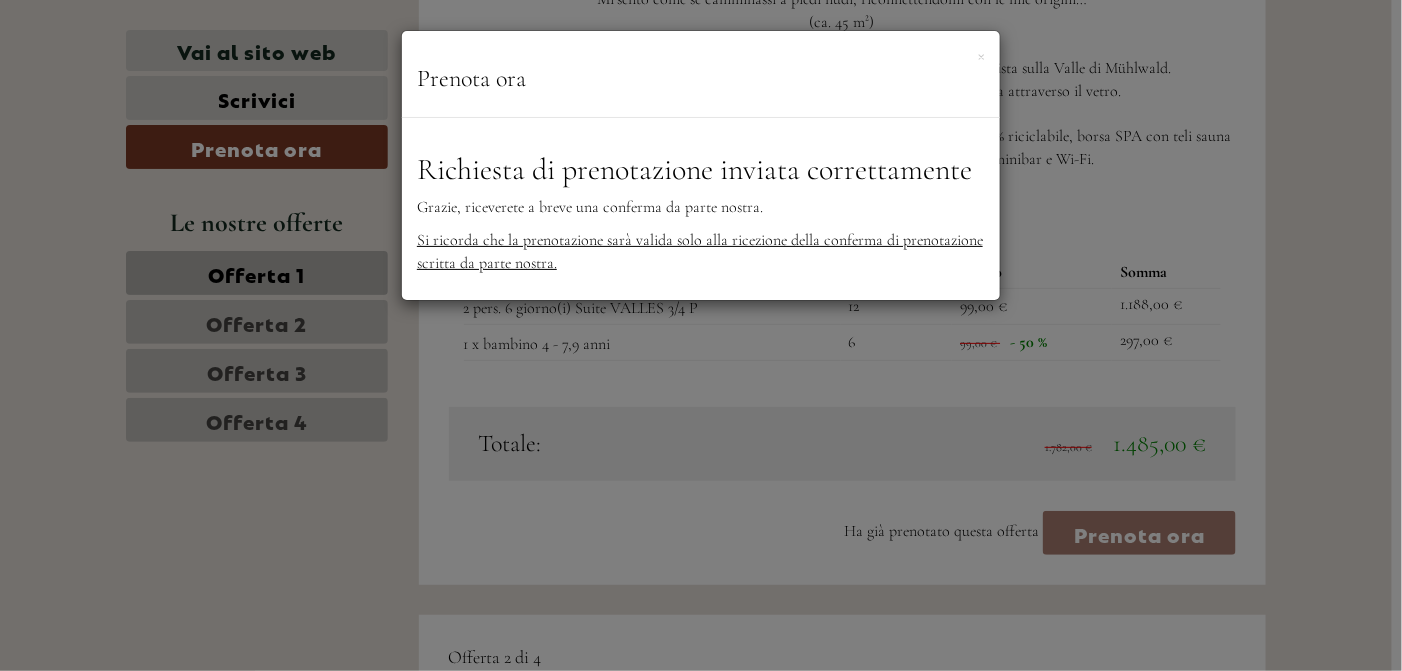 click on "Si ricorda che la prenotazione sarà valida solo alla ricezione della conferma di prenotazione scritta da parte nostra." at bounding box center [700, 251] 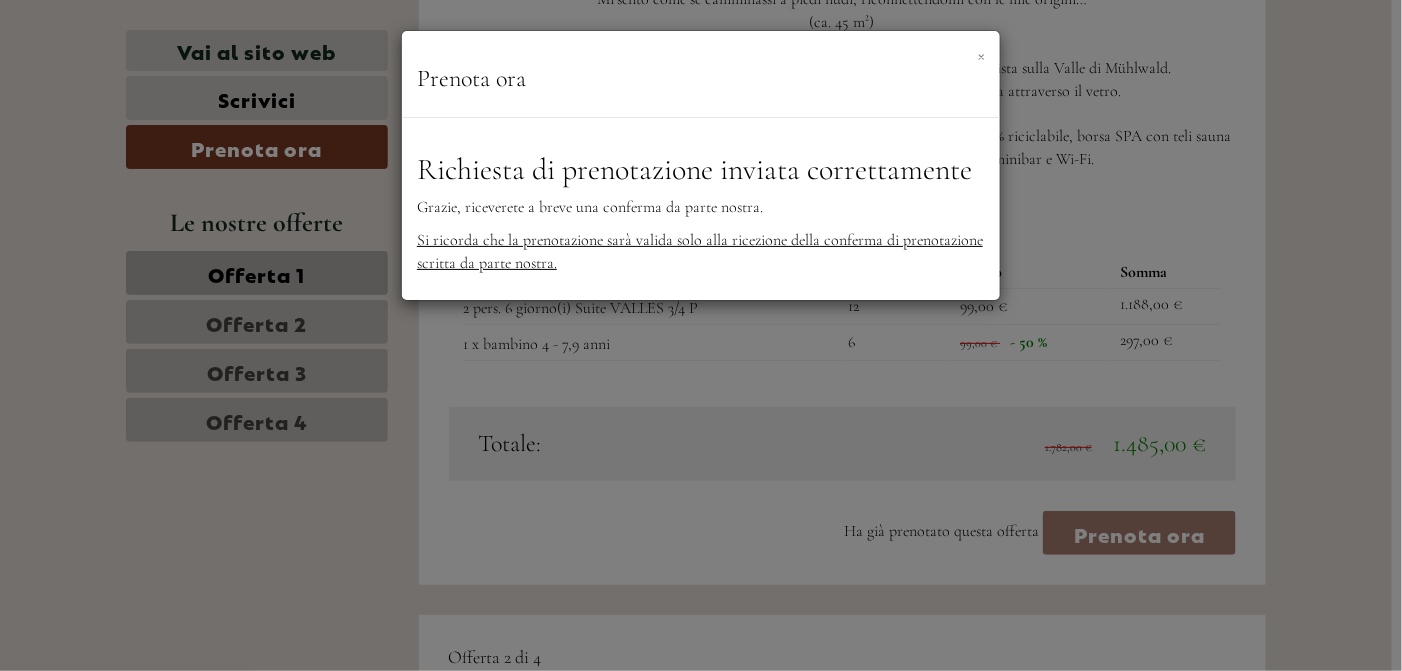 click on "×" at bounding box center [981, 54] 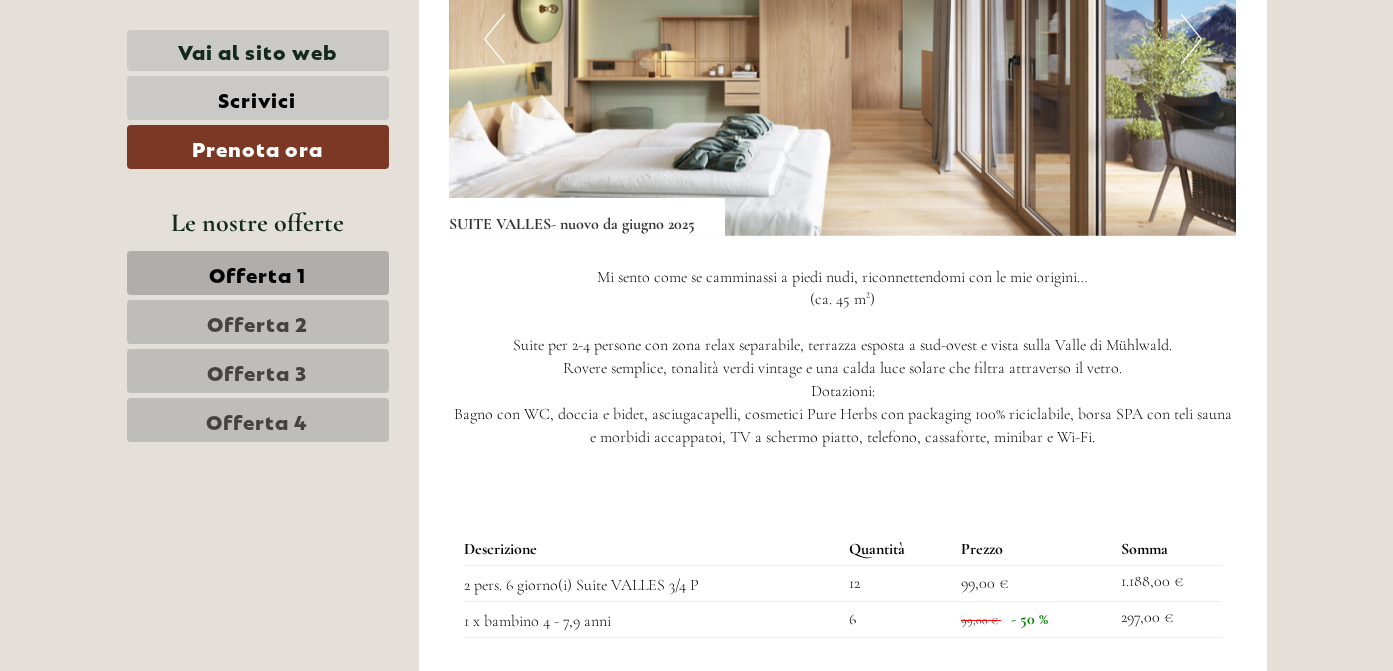 scroll, scrollTop: 2185, scrollLeft: 0, axis: vertical 